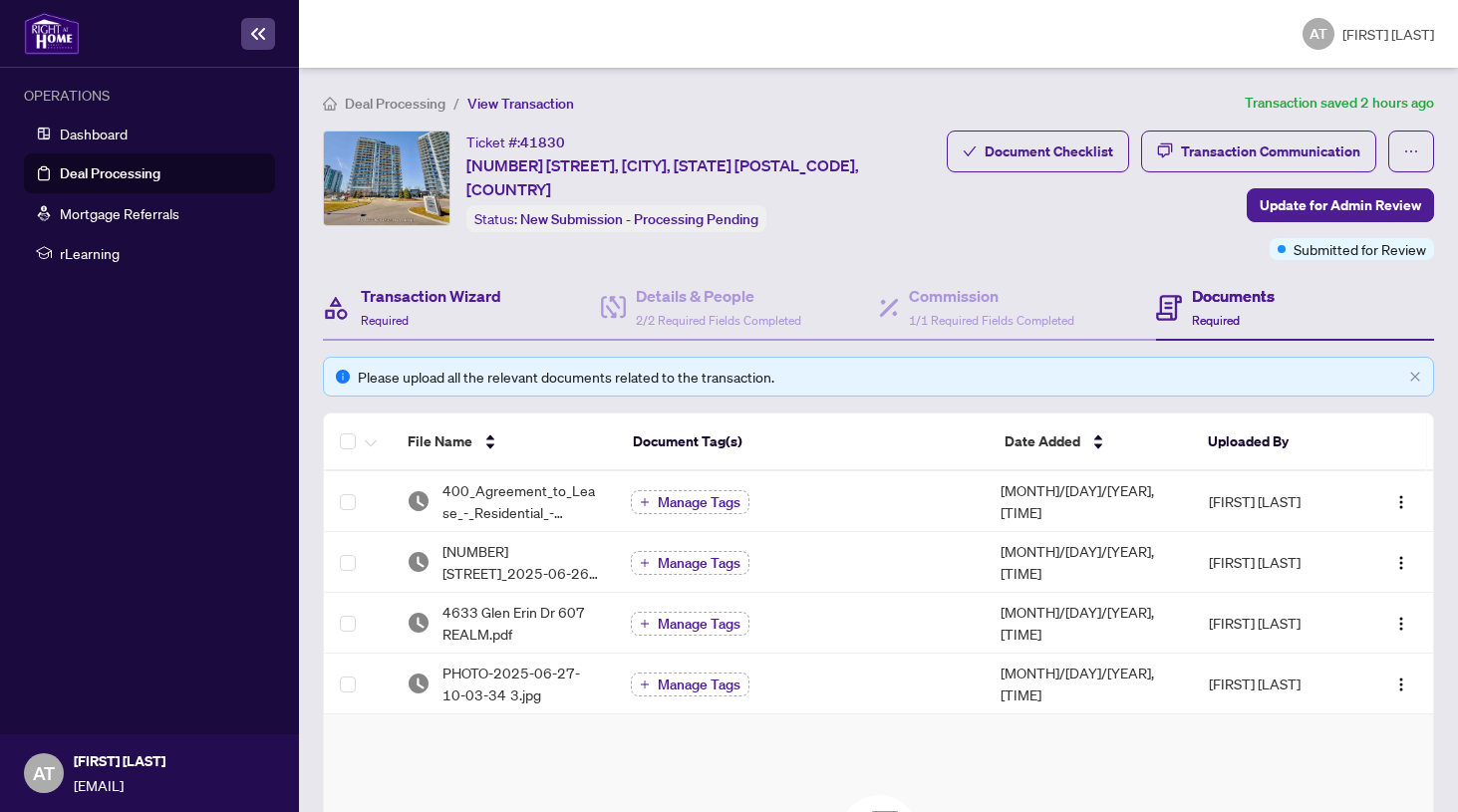 scroll, scrollTop: 0, scrollLeft: 0, axis: both 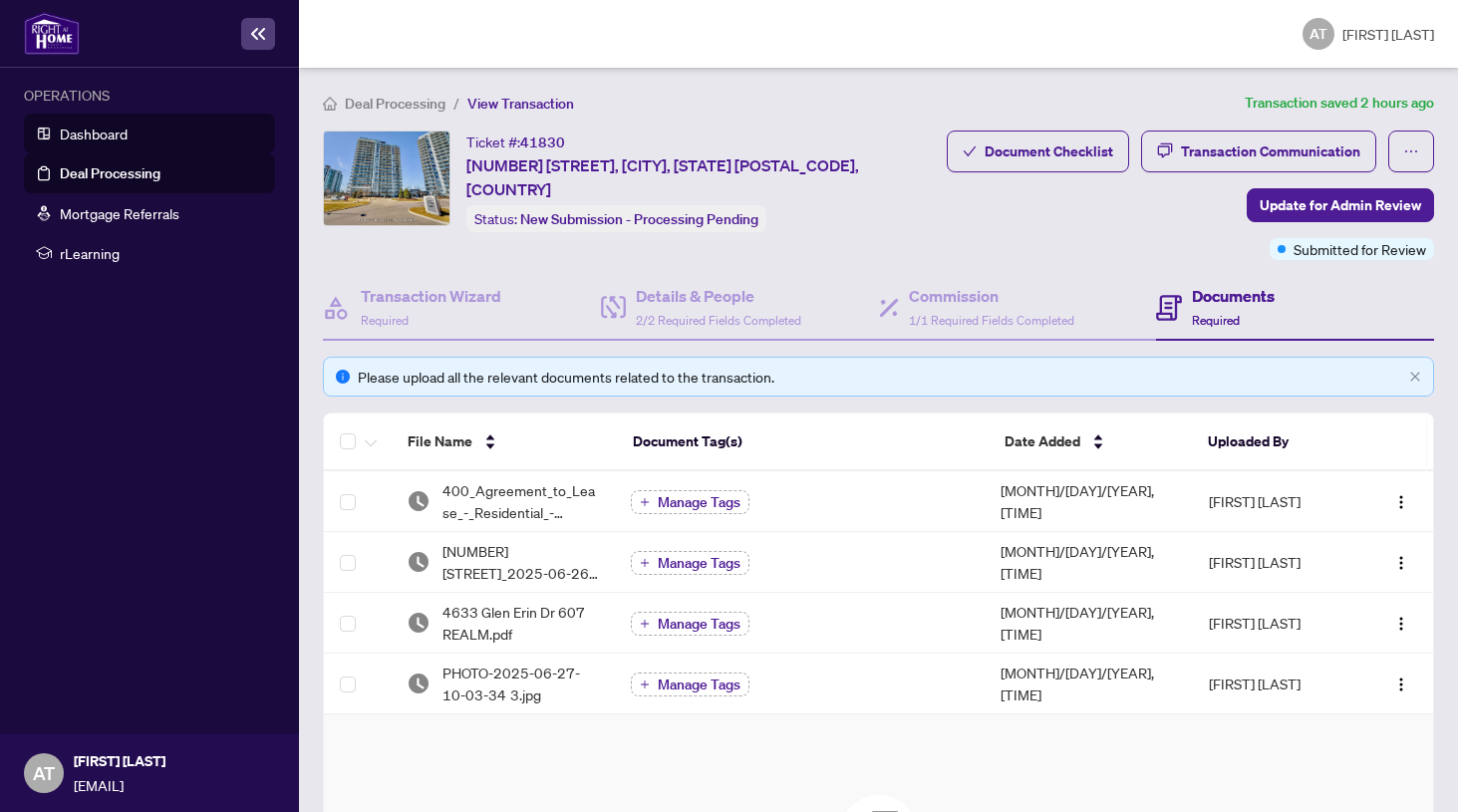 click on "Dashboard" at bounding box center (94, 134) 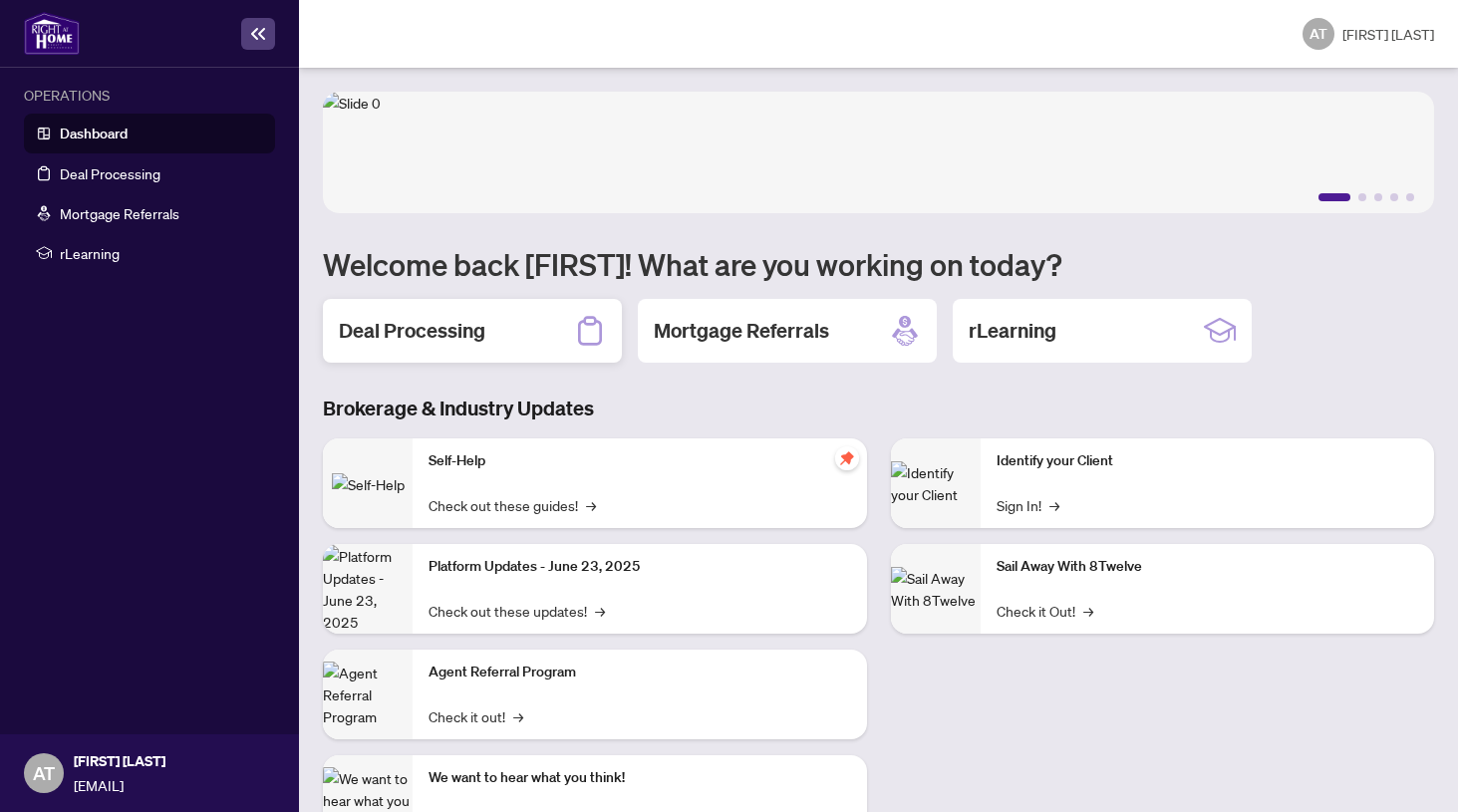 click on "Deal Processing" at bounding box center (412, 331) 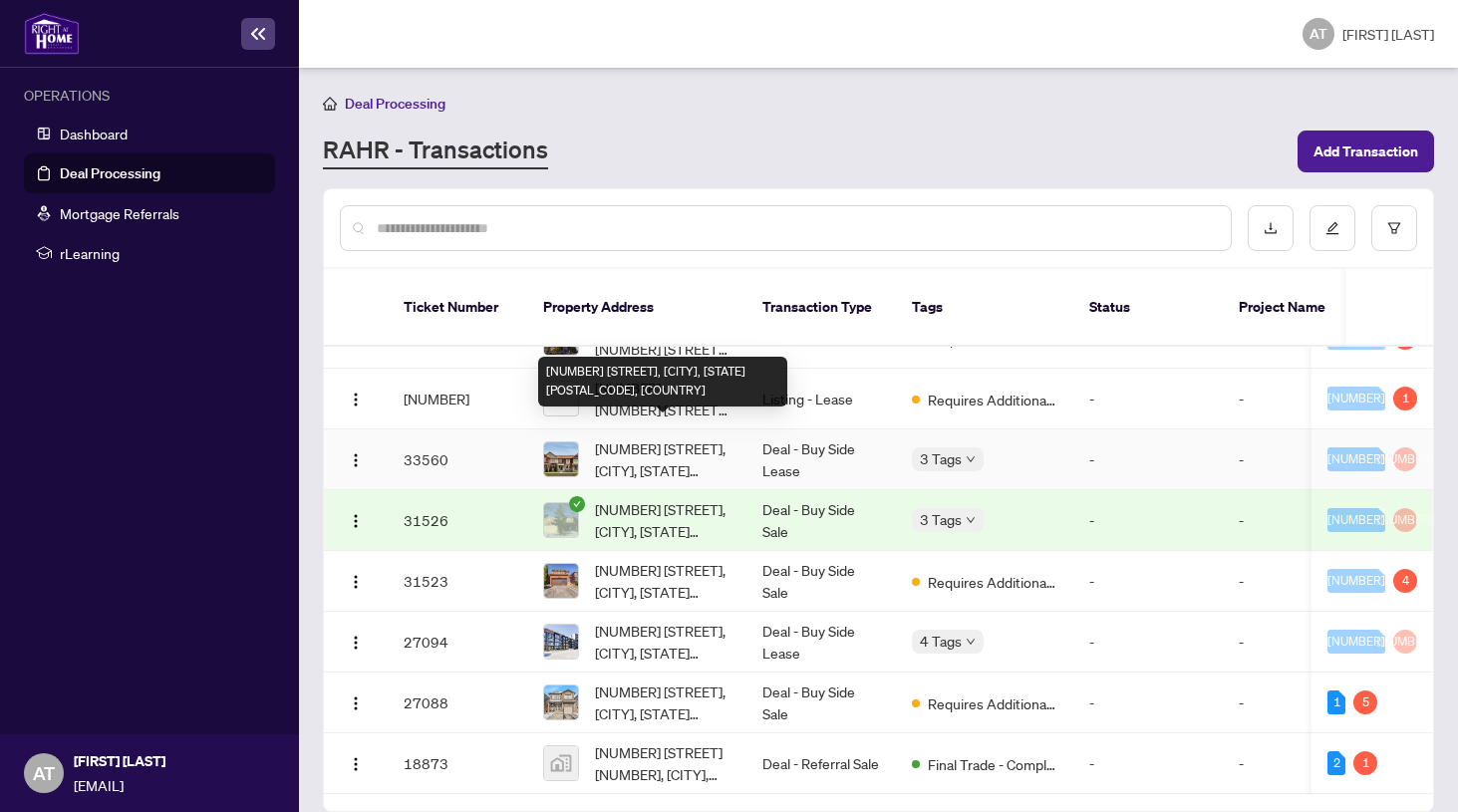 scroll, scrollTop: 569, scrollLeft: 0, axis: vertical 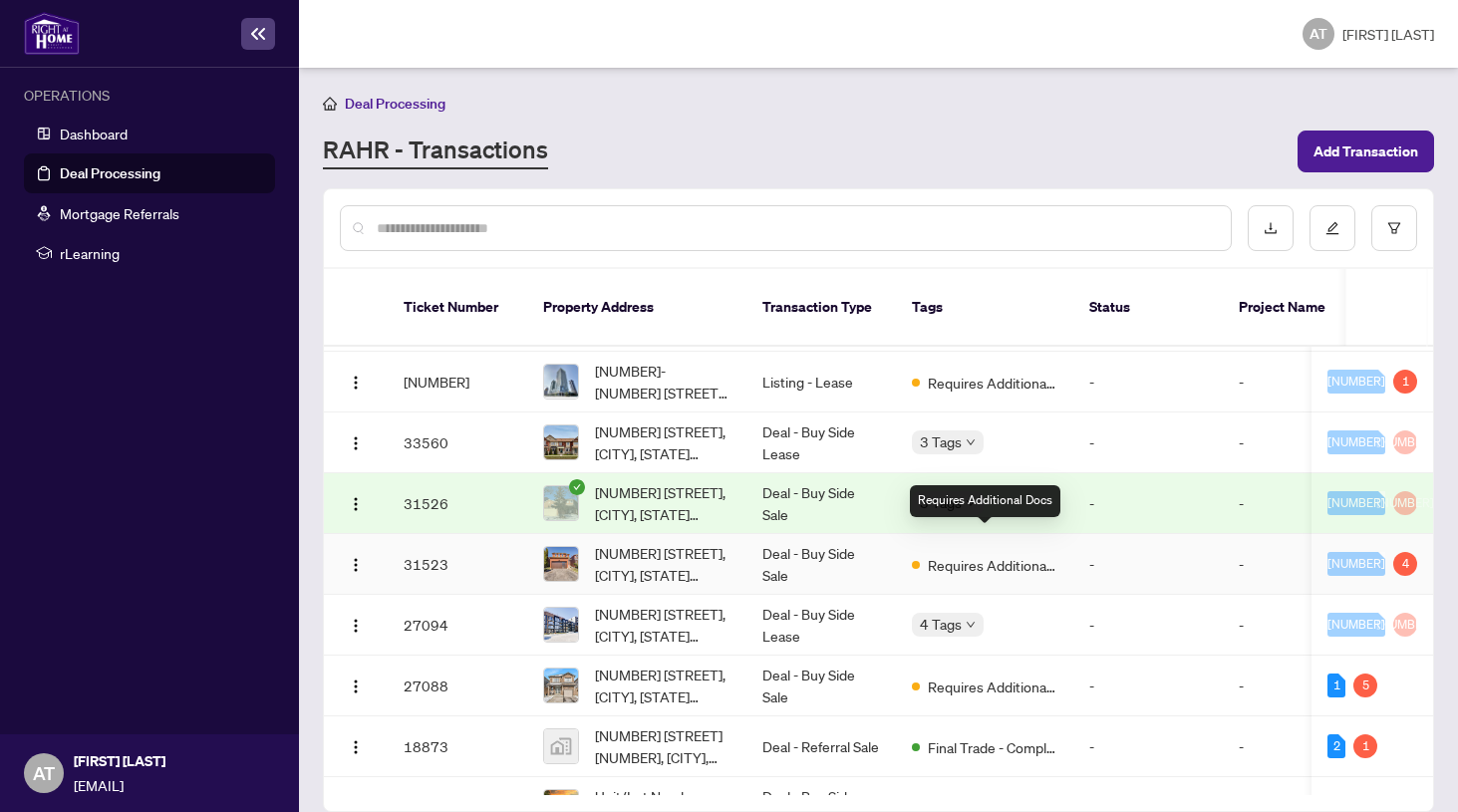click on "Requires Additional Docs" at bounding box center [993, 565] 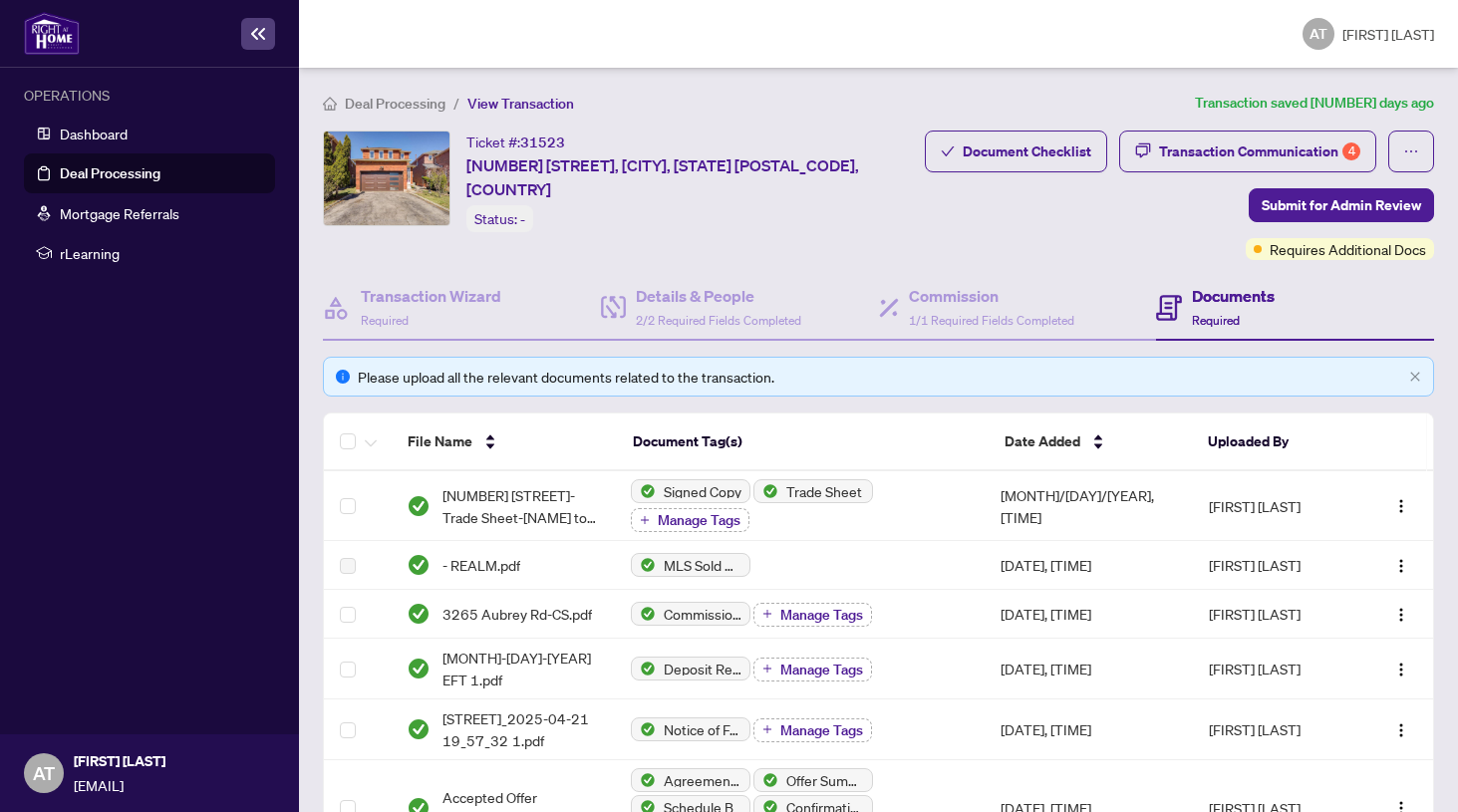 scroll, scrollTop: 0, scrollLeft: 0, axis: both 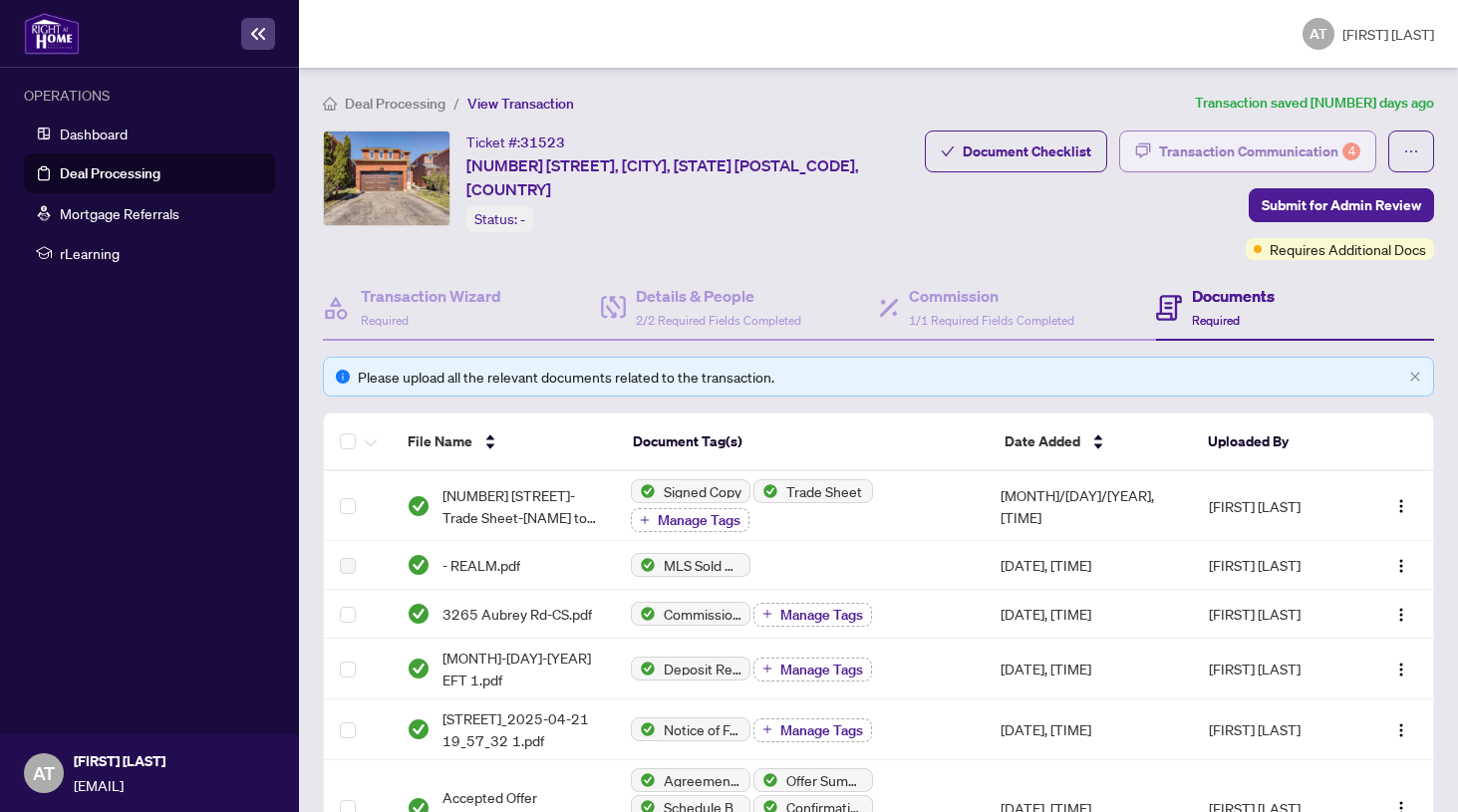 click on "Transaction Communication 4" at bounding box center (1260, 151) 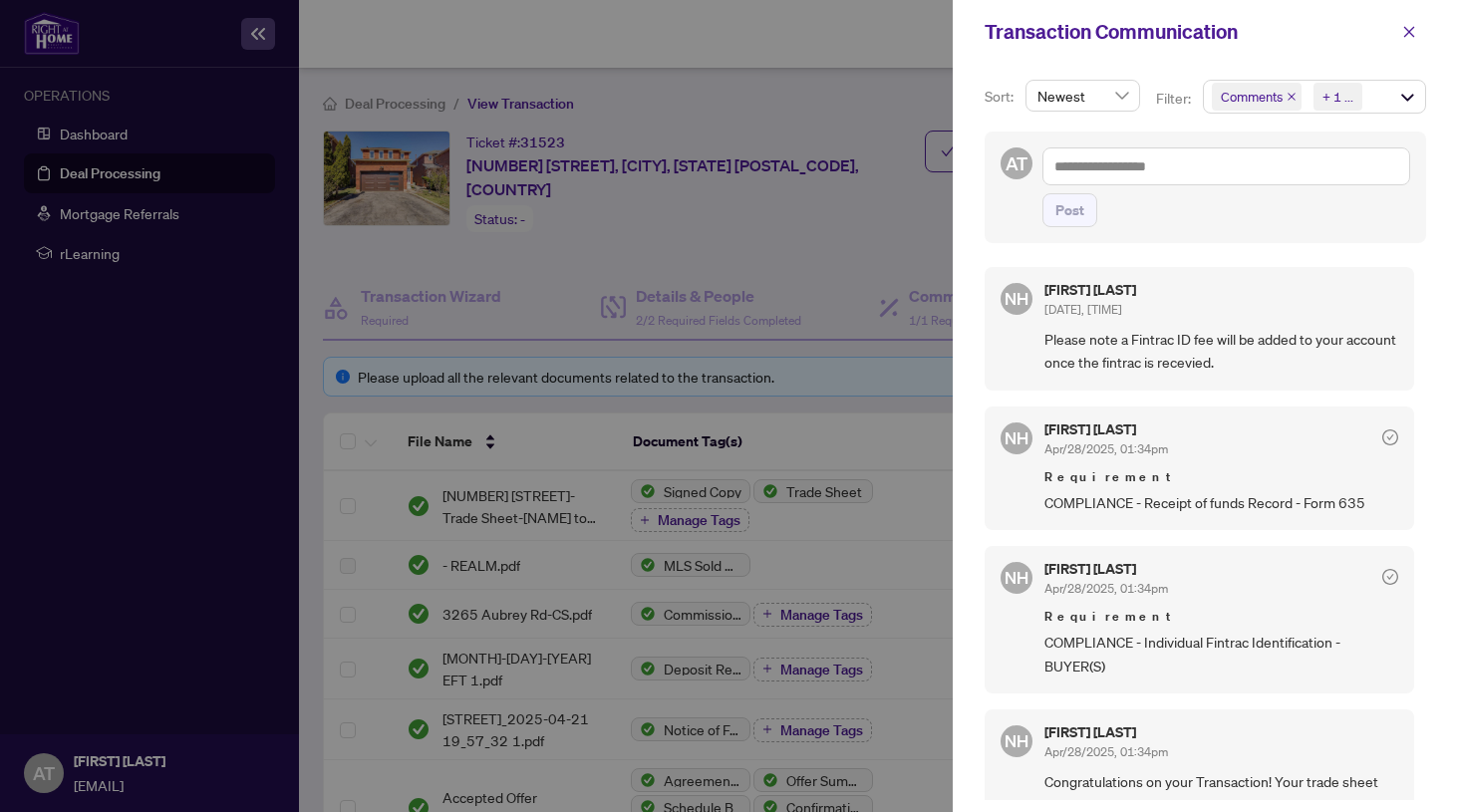 click on "Comments" at bounding box center (1252, 97) 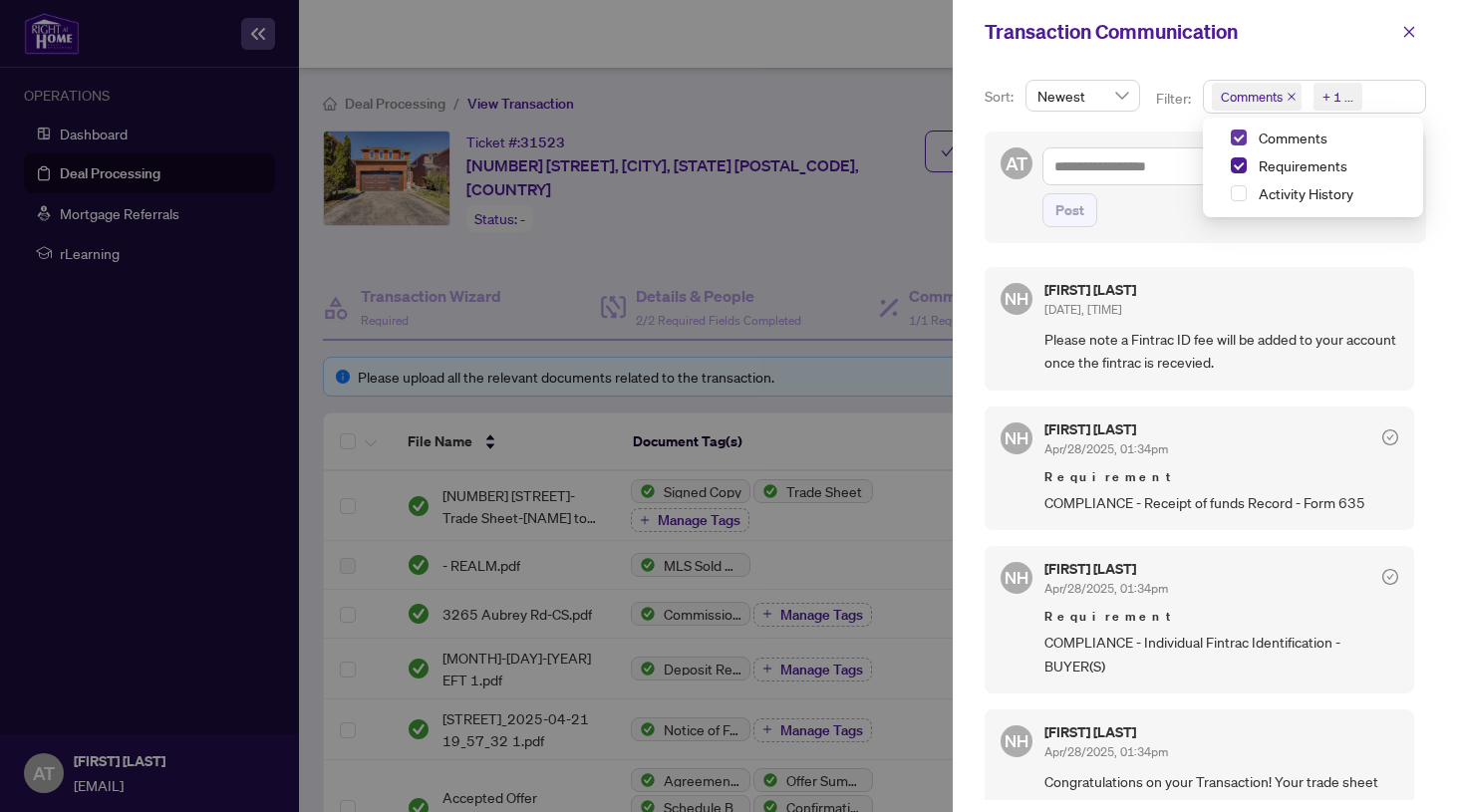 click at bounding box center (1239, 137) 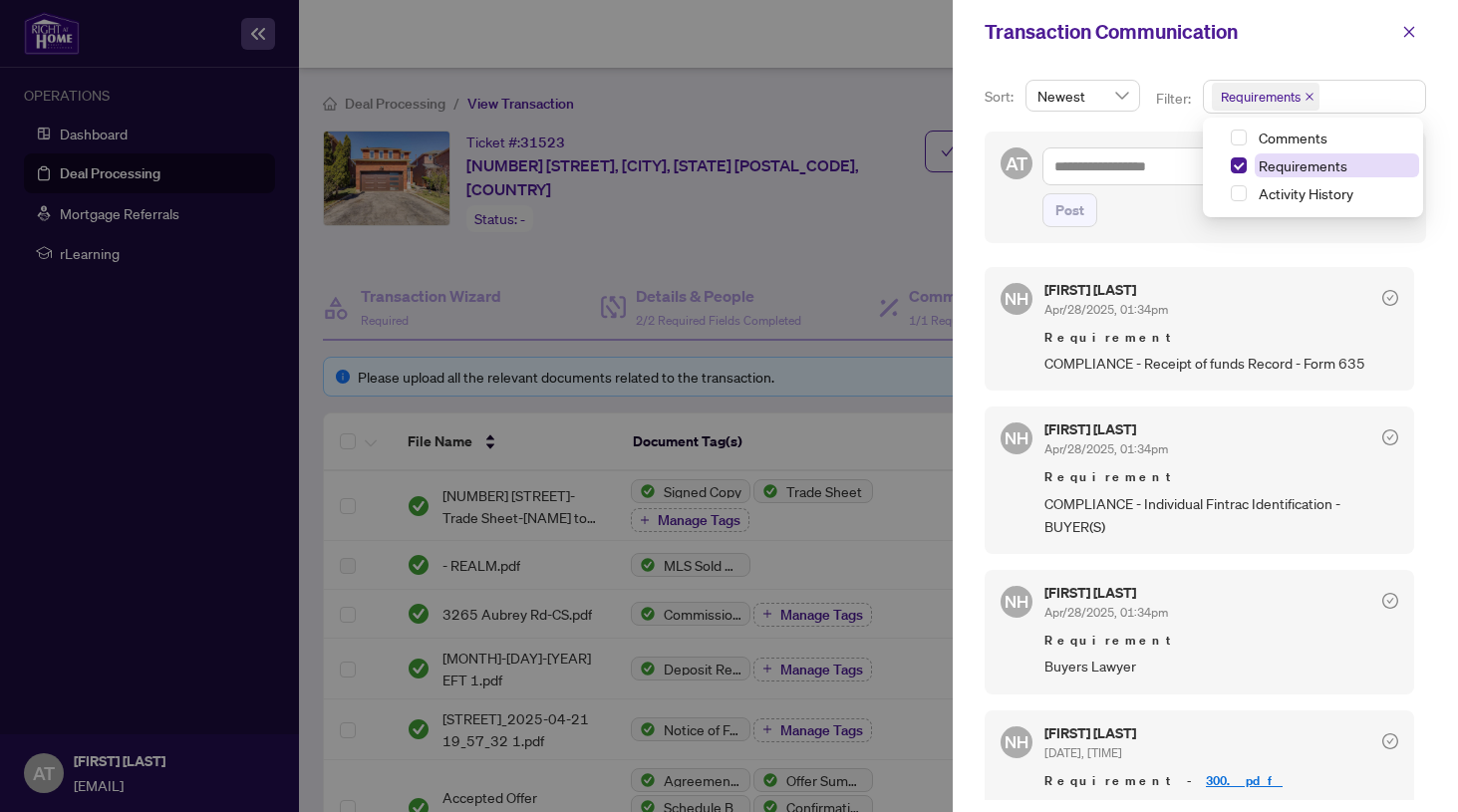 click on "Requirements" at bounding box center (1303, 165) 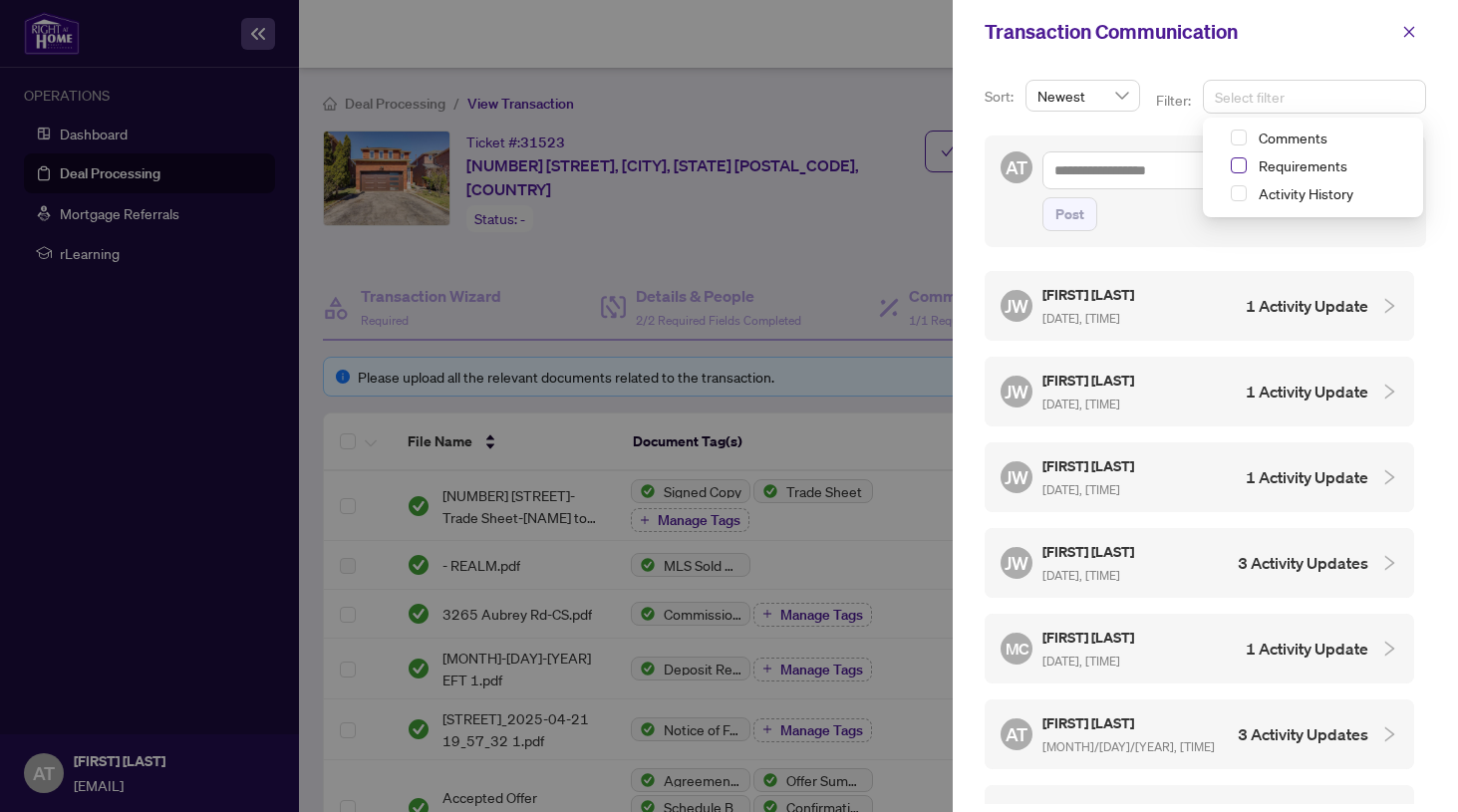 click at bounding box center (1239, 137) 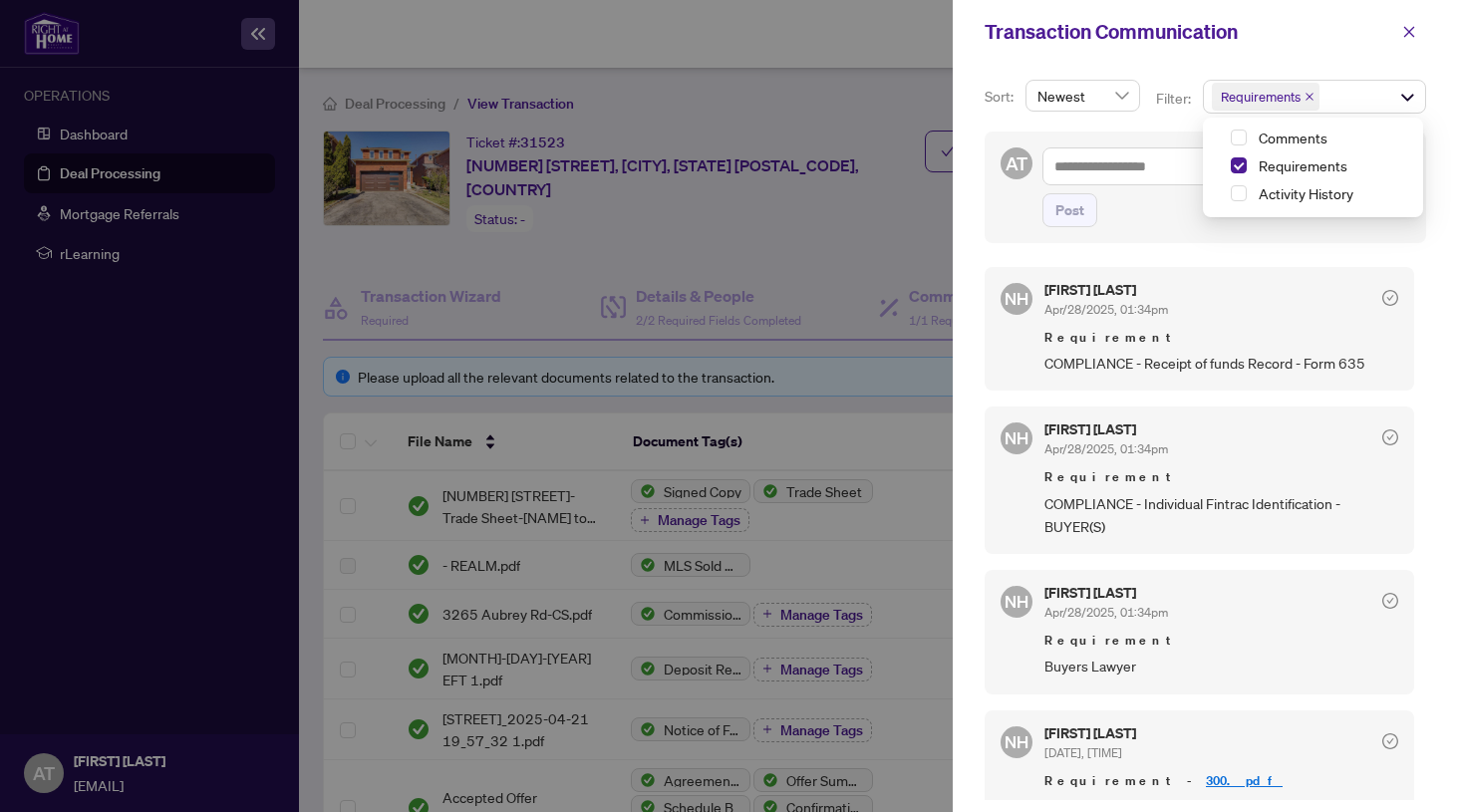 click on "Requirement" at bounding box center (1221, 338) 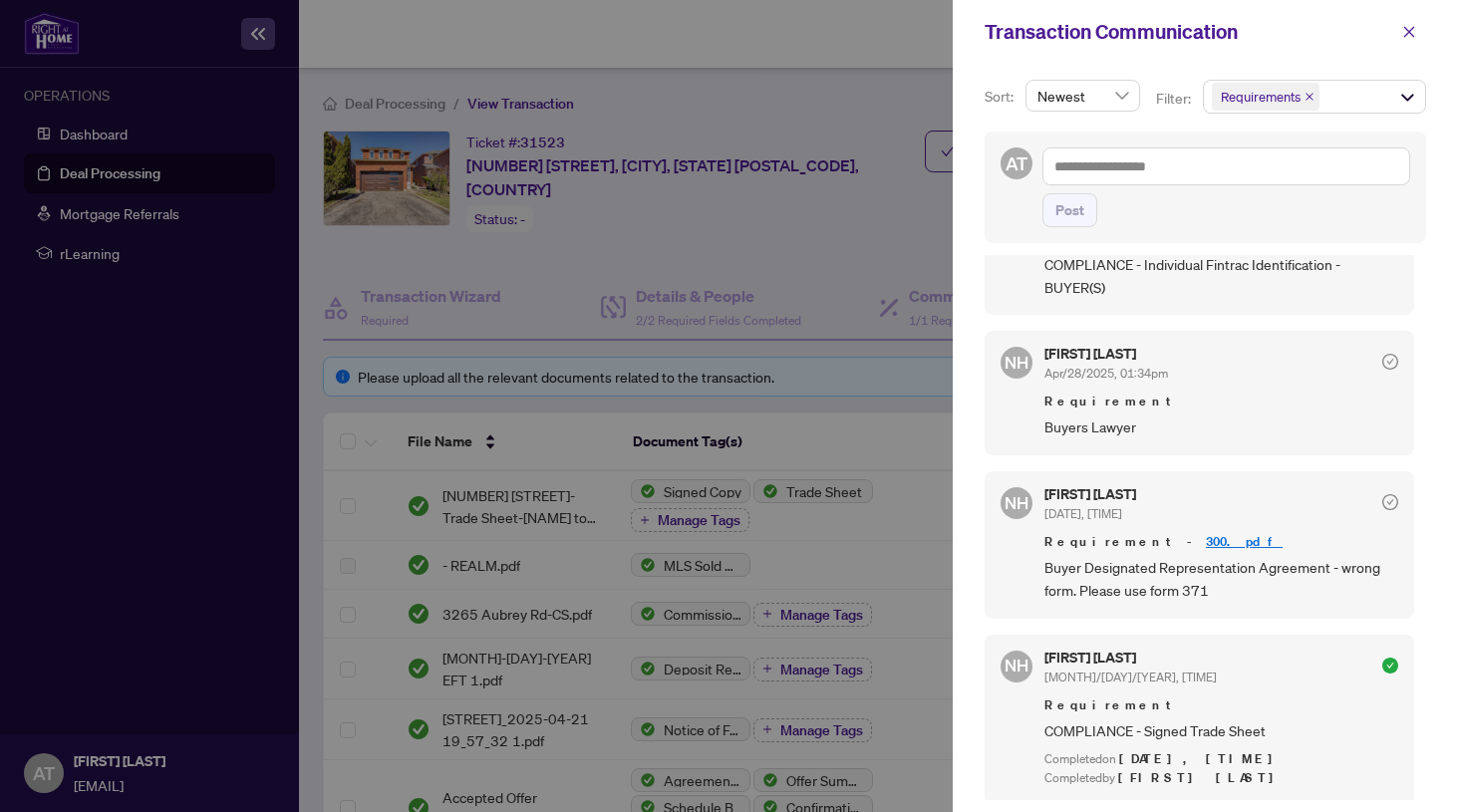 scroll, scrollTop: 238, scrollLeft: 0, axis: vertical 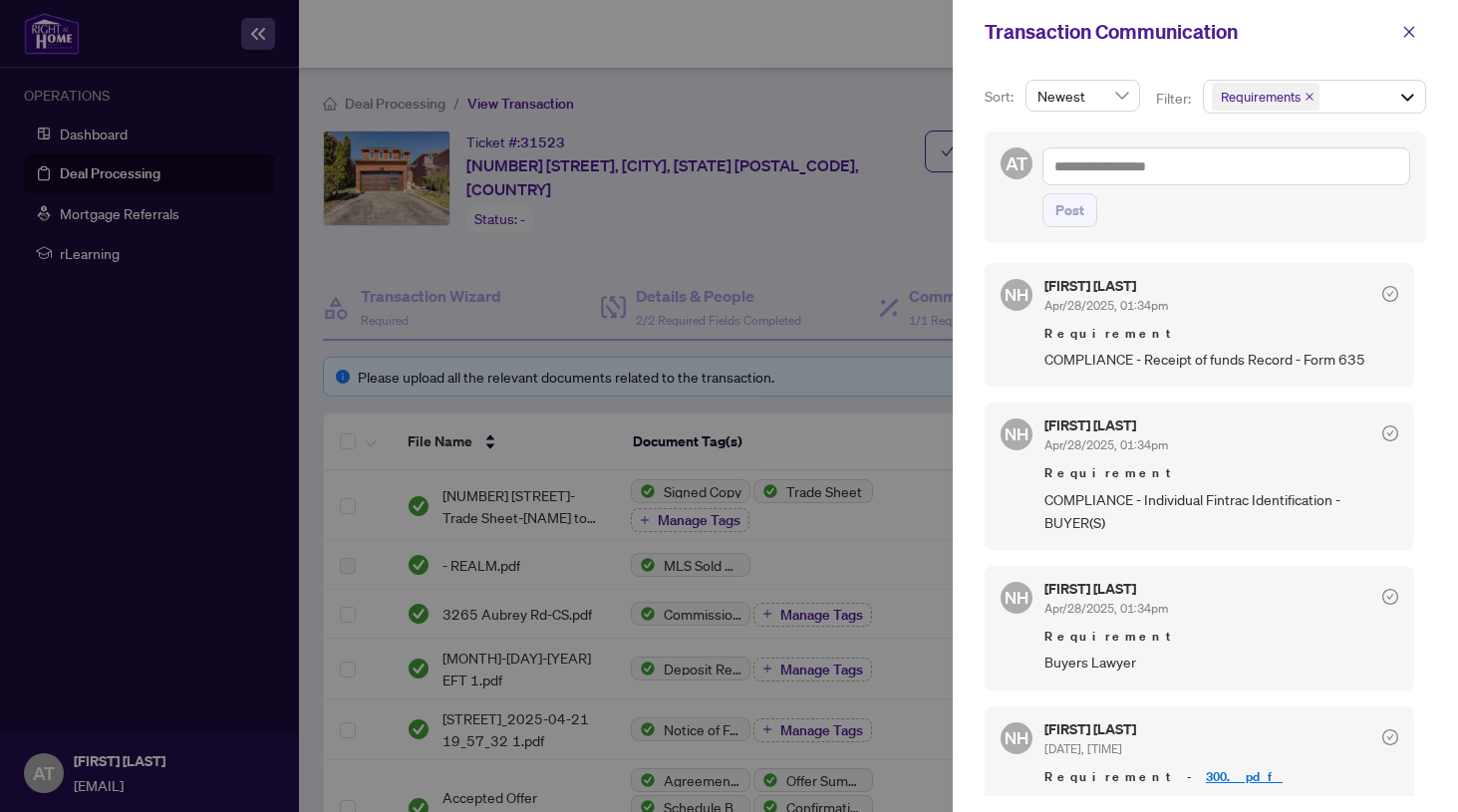 click on "Requirement" at bounding box center [1221, 334] 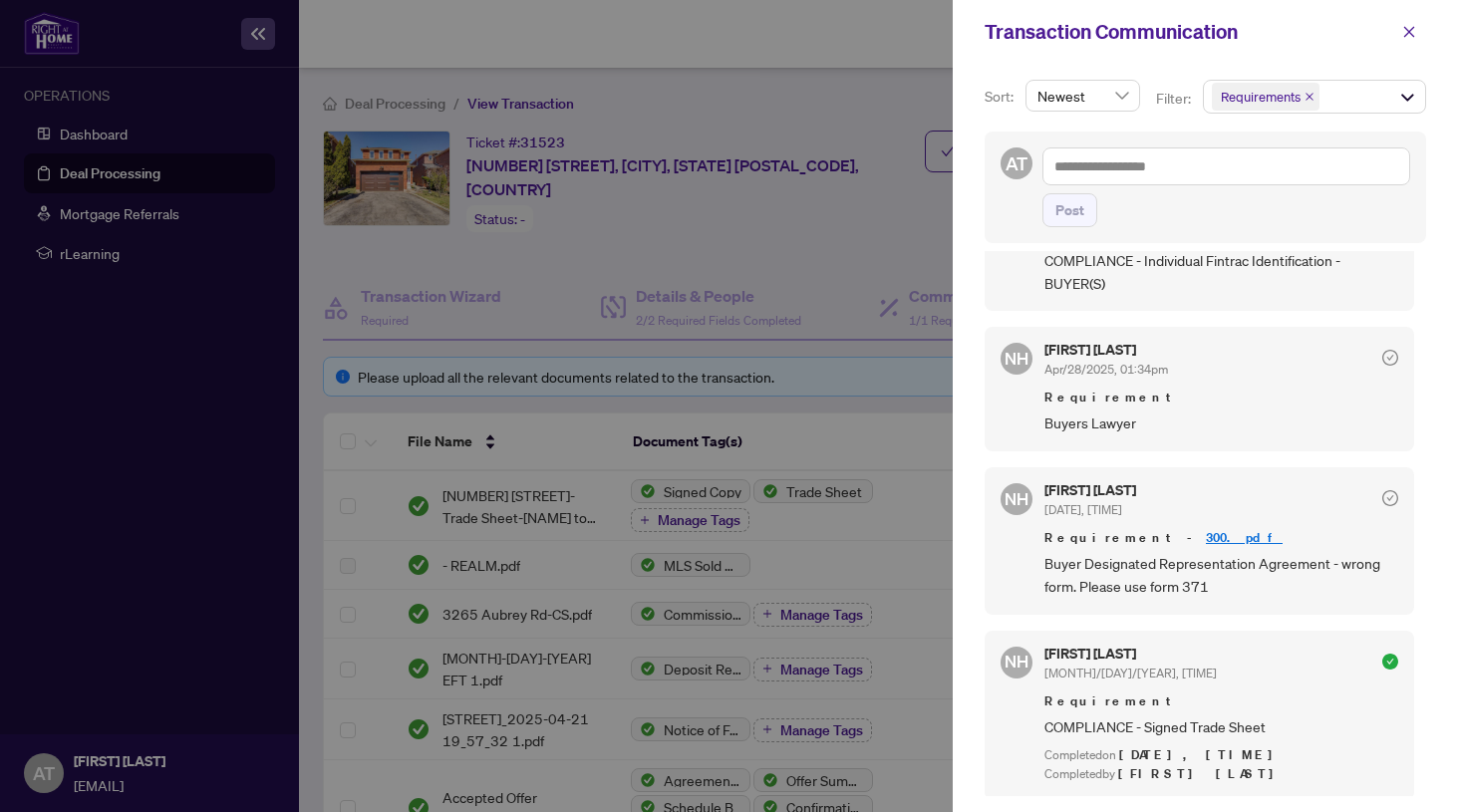 scroll, scrollTop: 238, scrollLeft: 0, axis: vertical 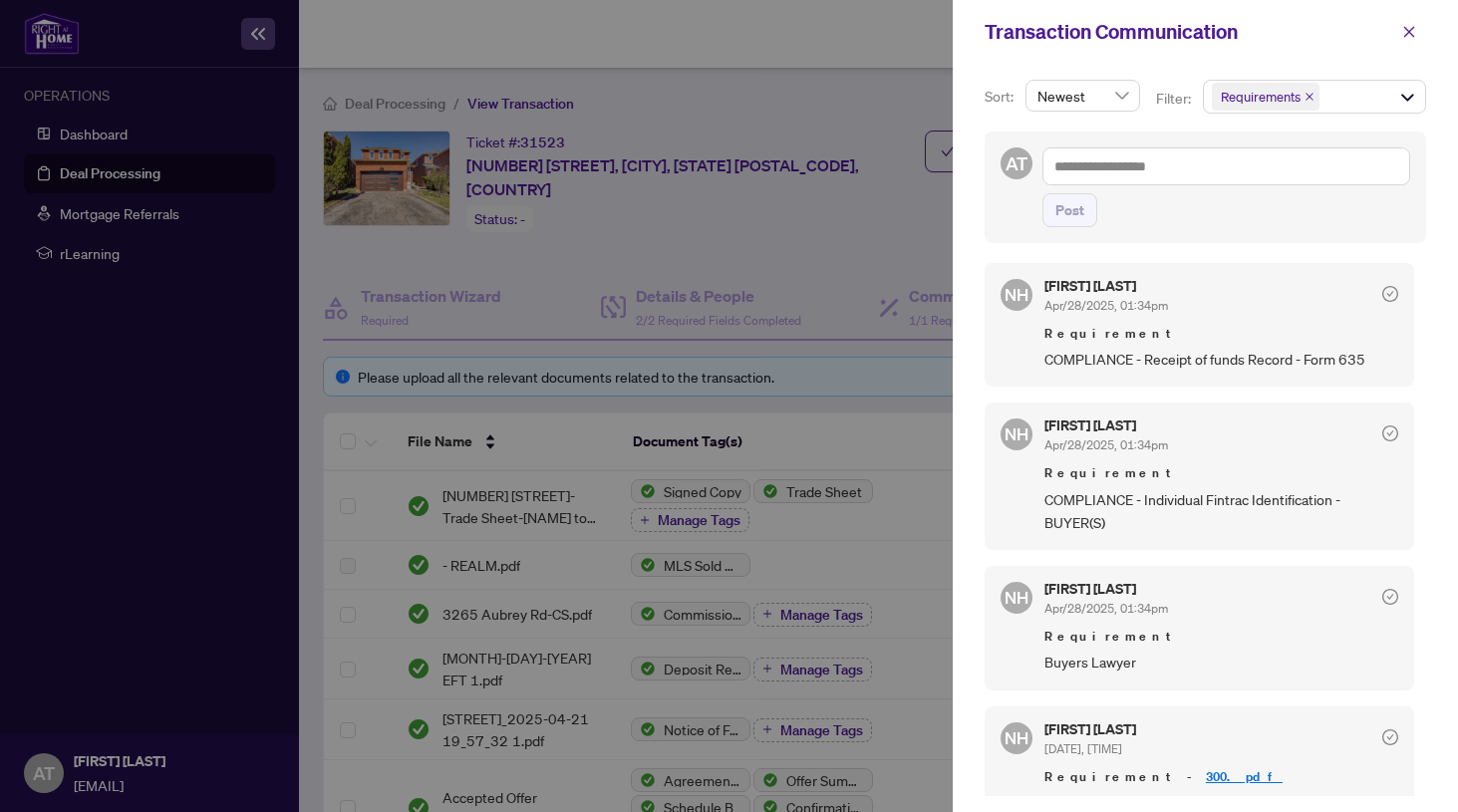 click at bounding box center [729, 406] 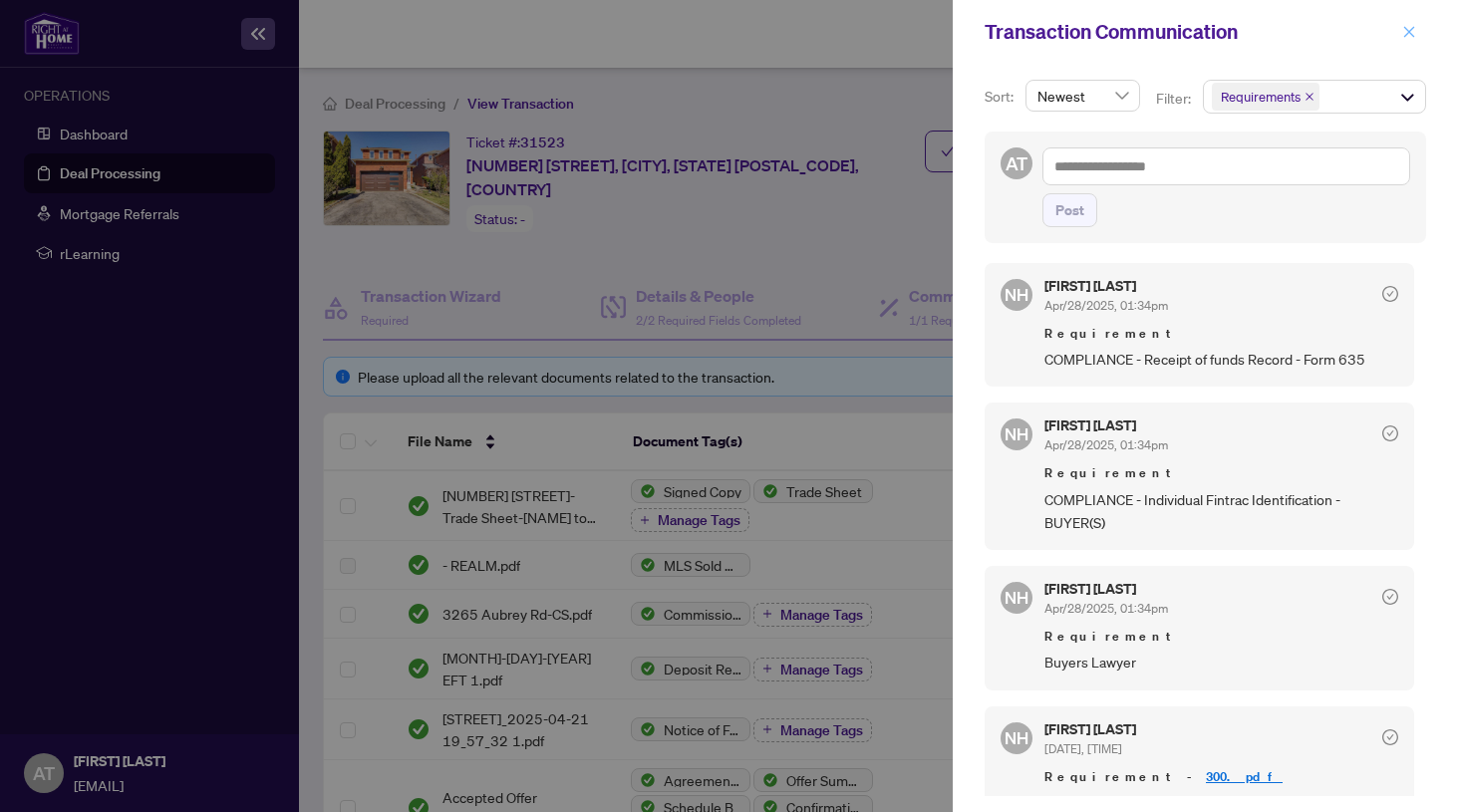 click at bounding box center [1409, 32] 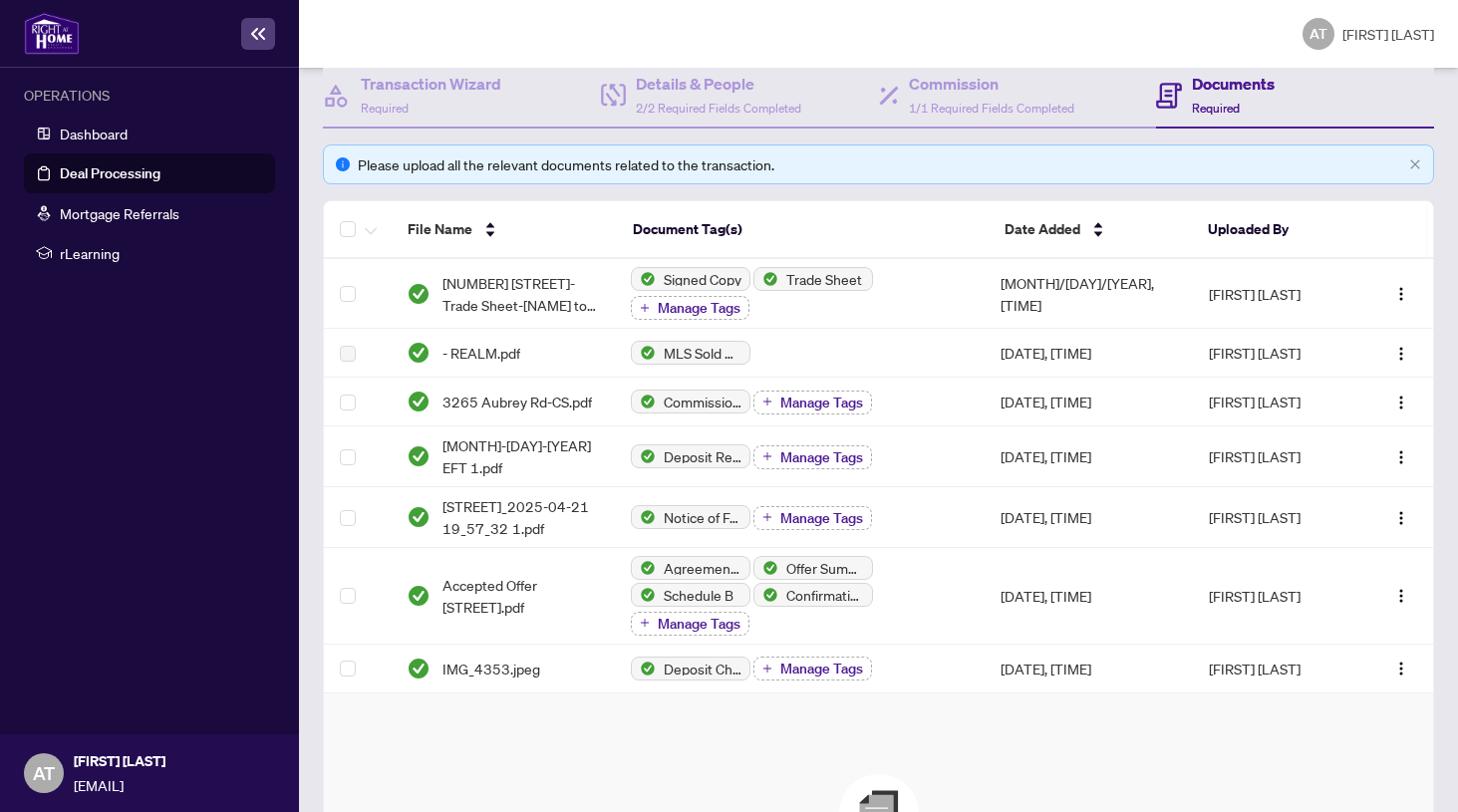 scroll, scrollTop: 211, scrollLeft: 0, axis: vertical 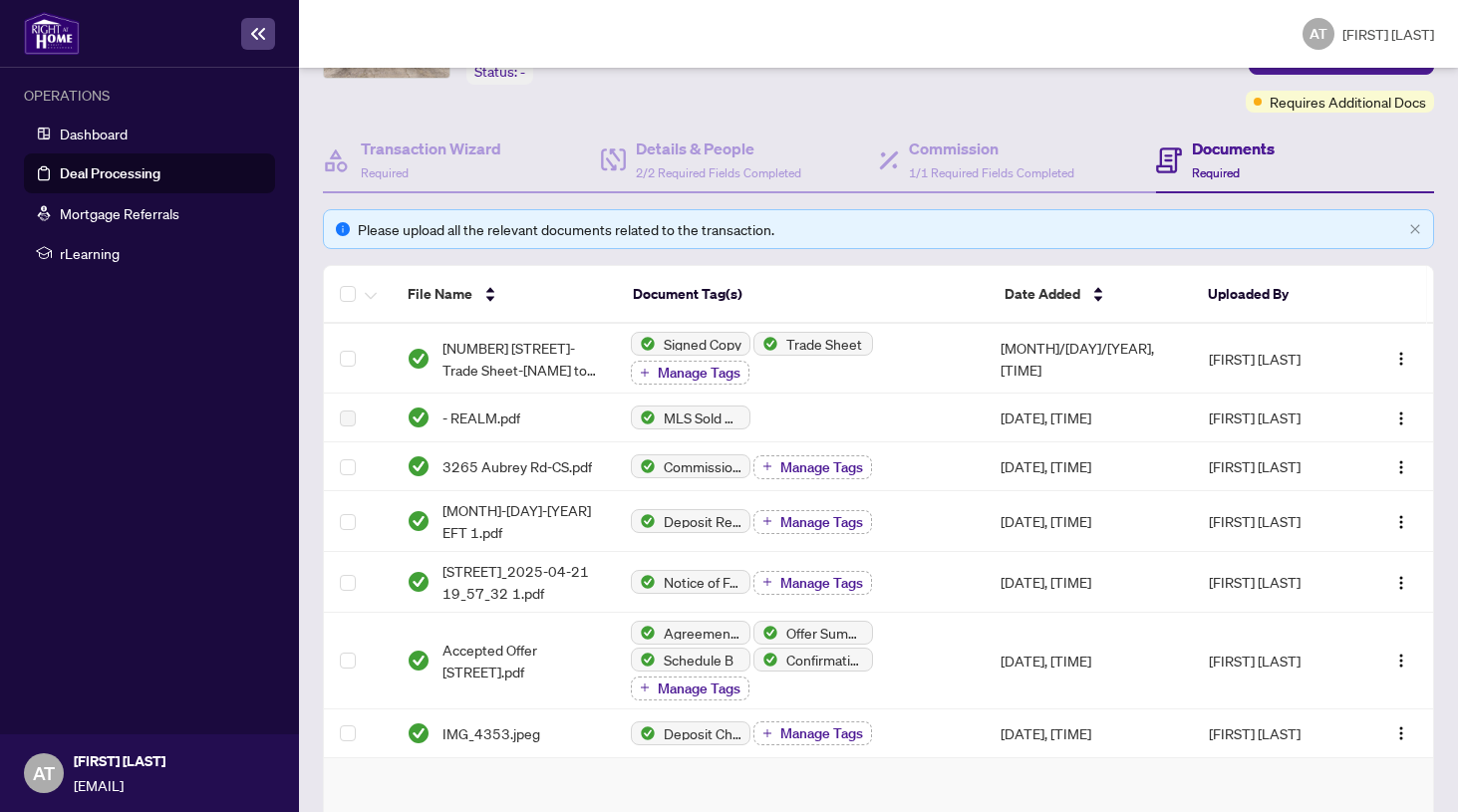 click on "Documents Required" at bounding box center (1233, 159) 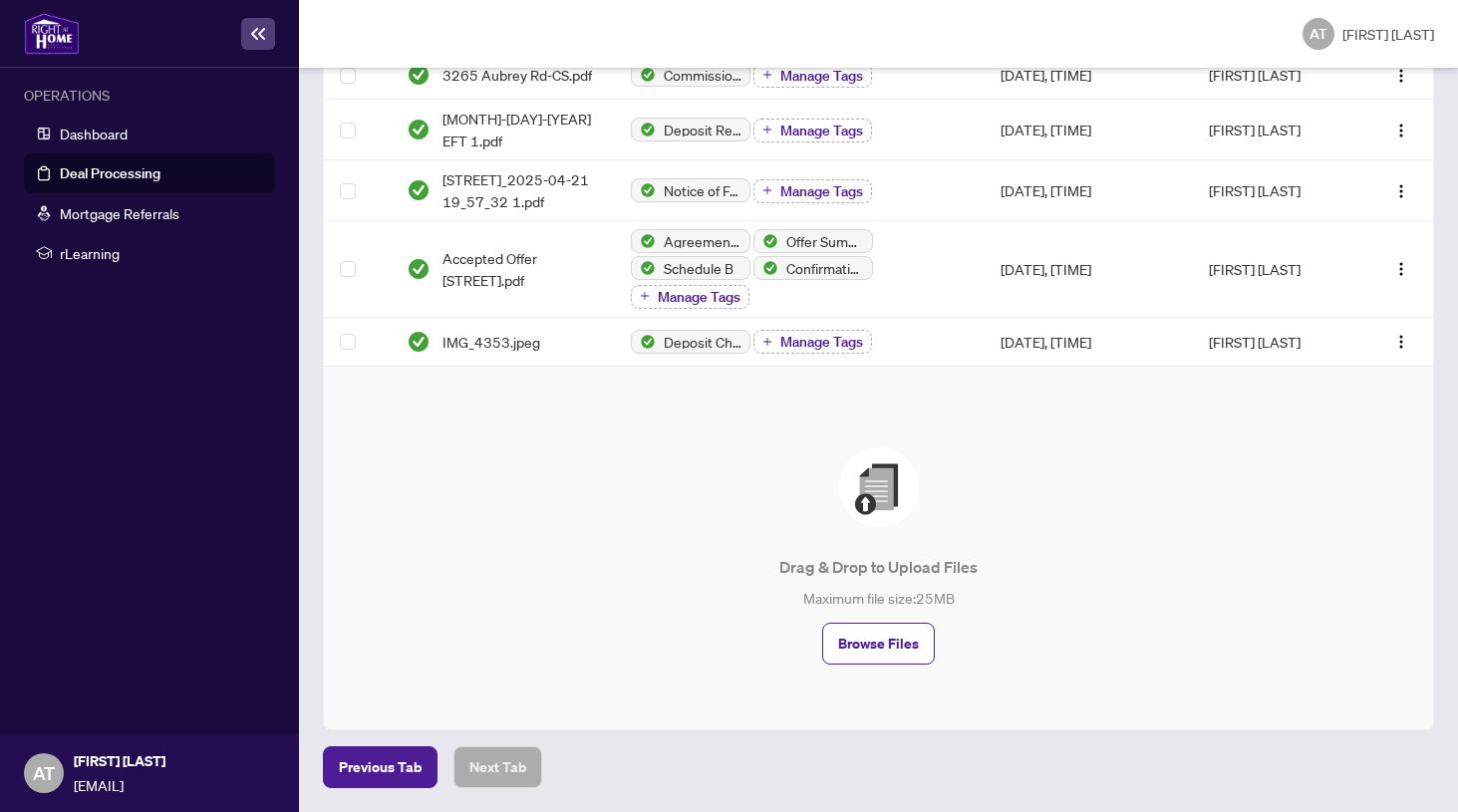 scroll, scrollTop: 548, scrollLeft: 0, axis: vertical 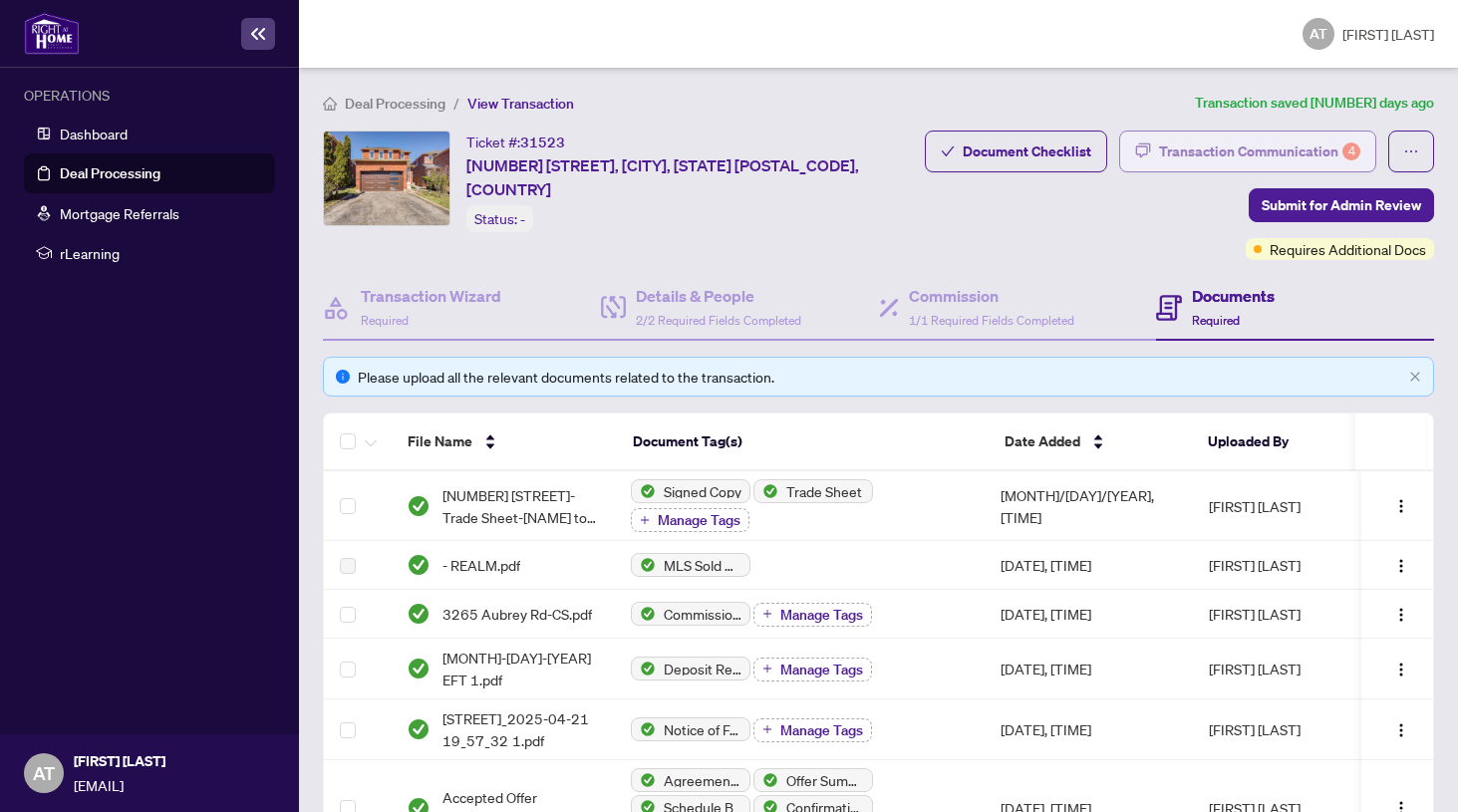 click on "Transaction Communication 4" at bounding box center (1260, 151) 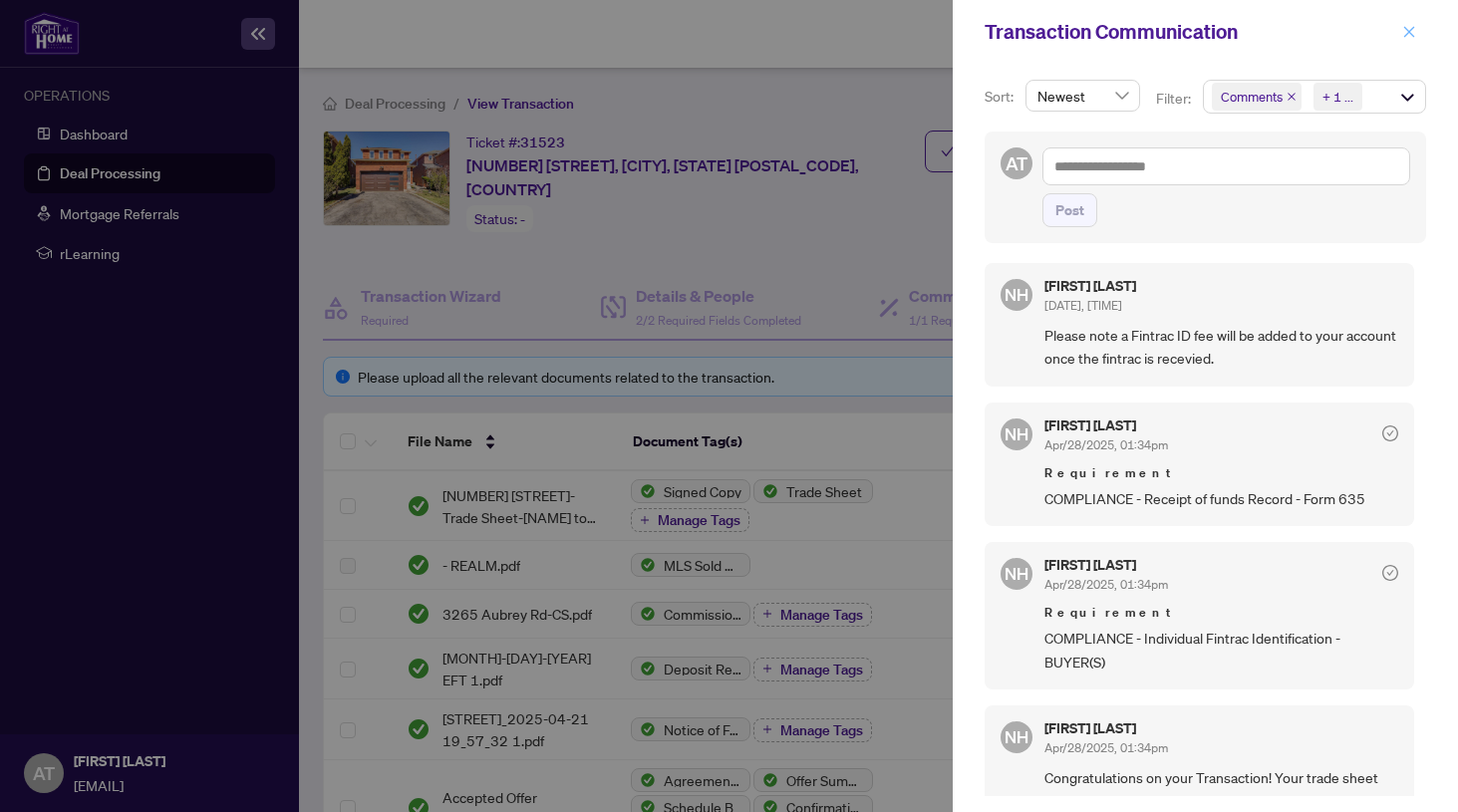 click at bounding box center (1409, 32) 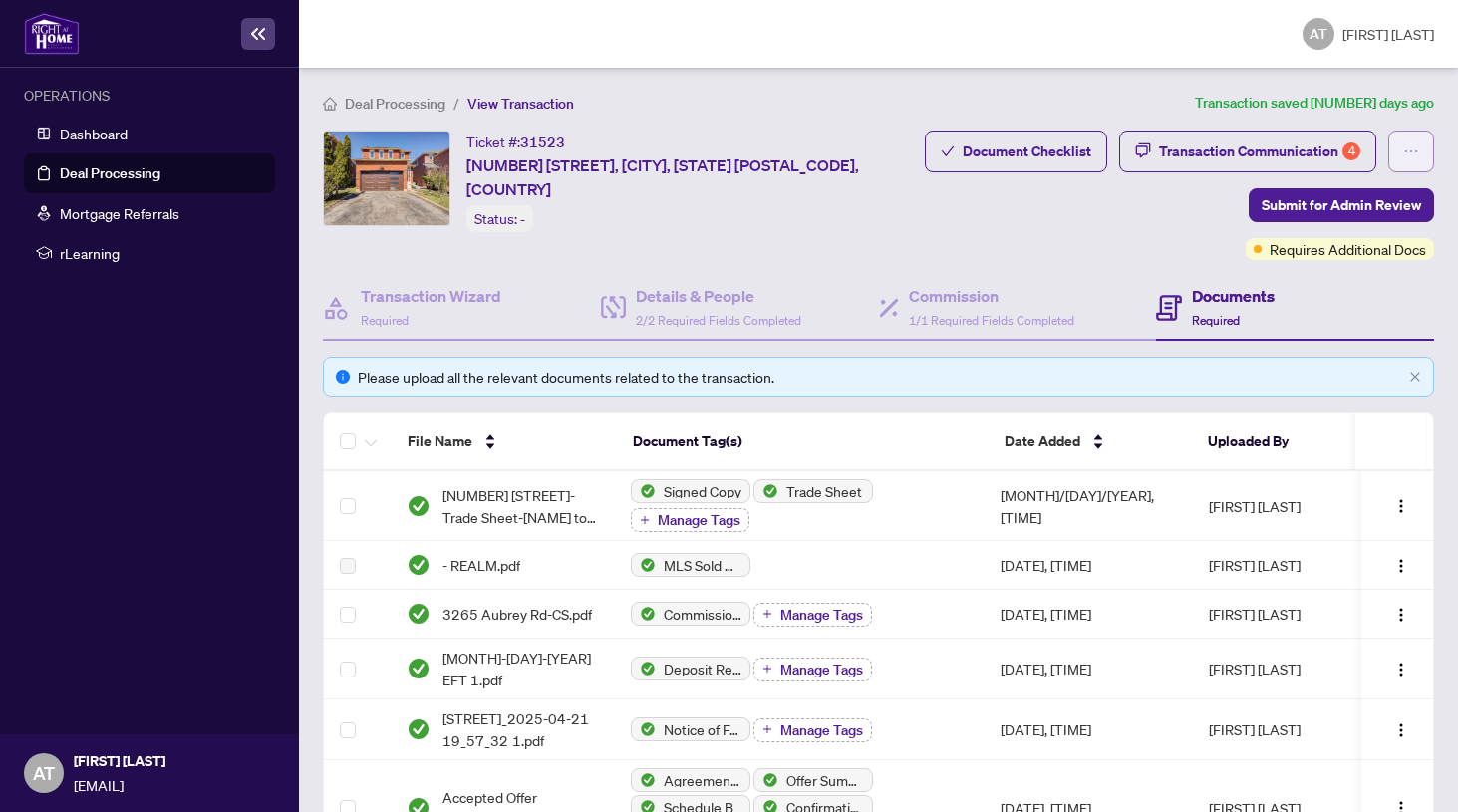 click at bounding box center [1411, 151] 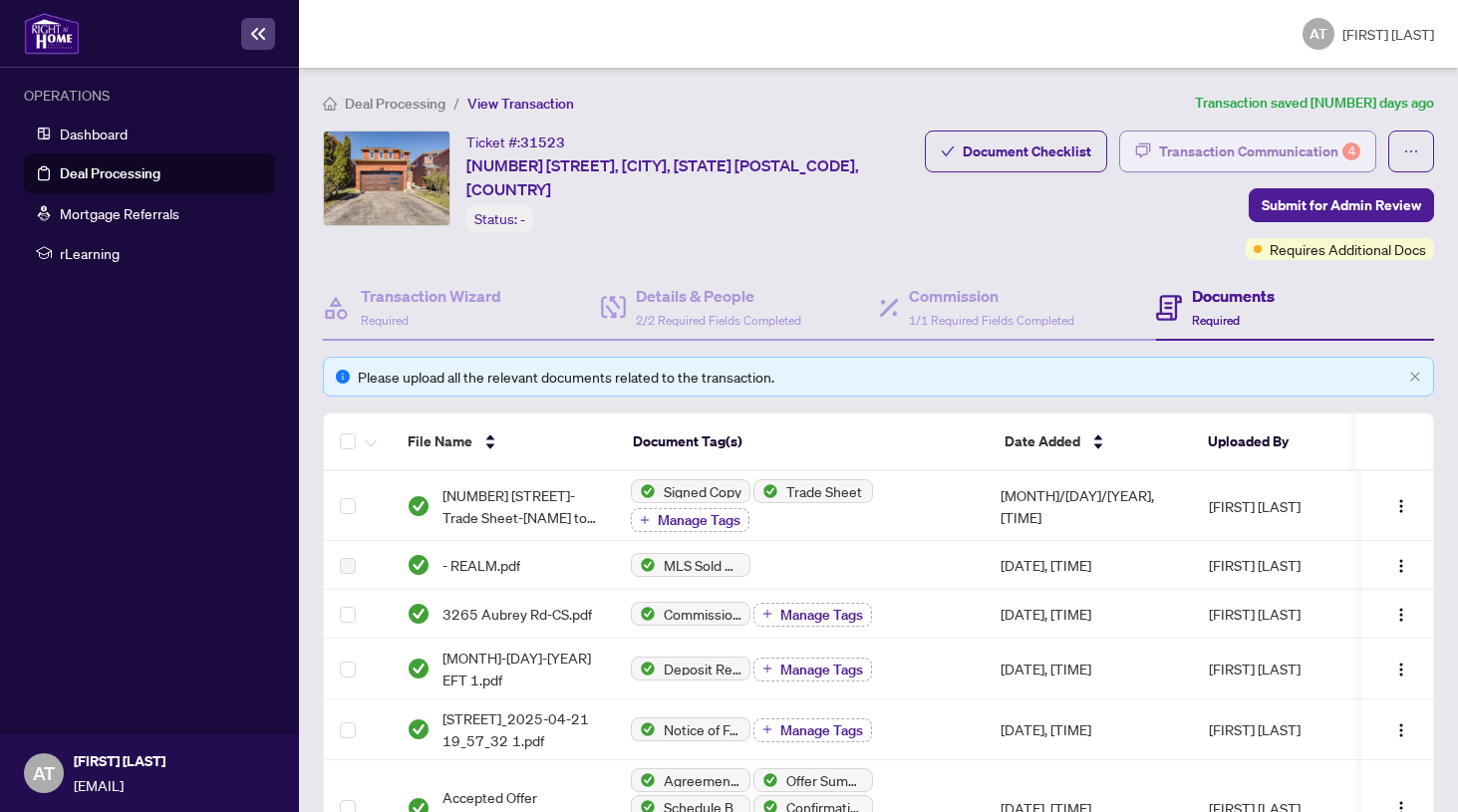 click on "Transaction Communication 4" at bounding box center (1260, 151) 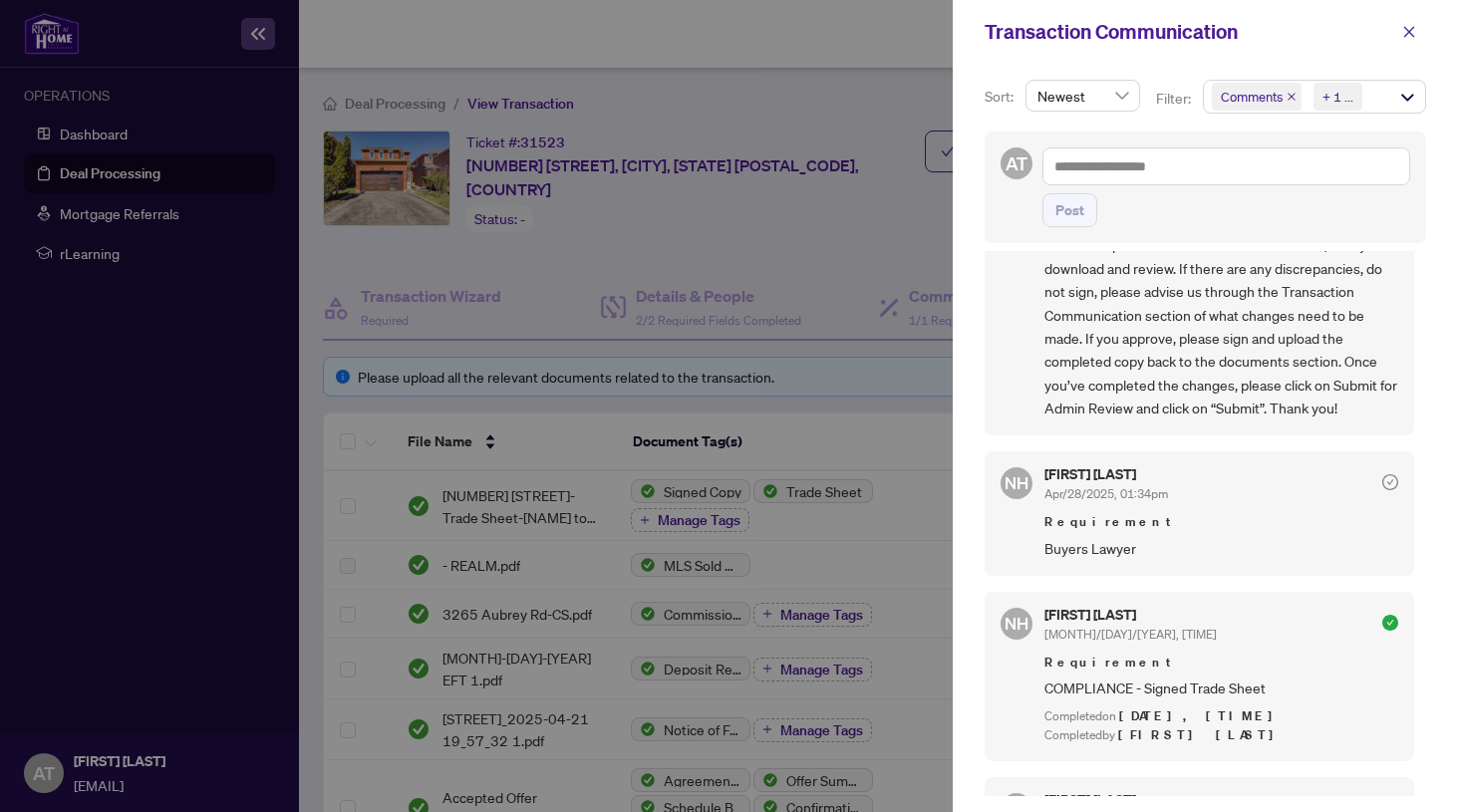 scroll, scrollTop: 572, scrollLeft: 0, axis: vertical 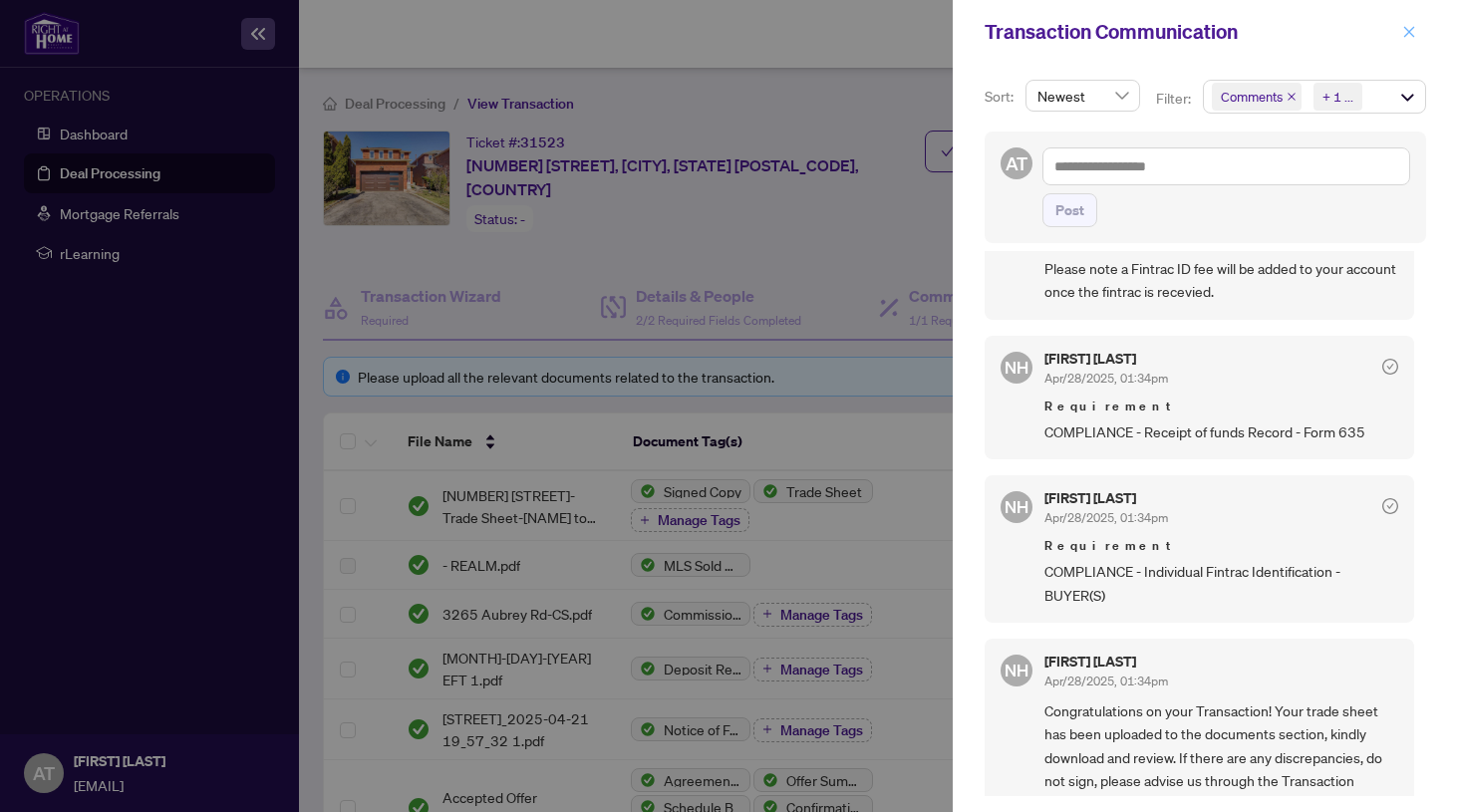 click at bounding box center [1409, 32] 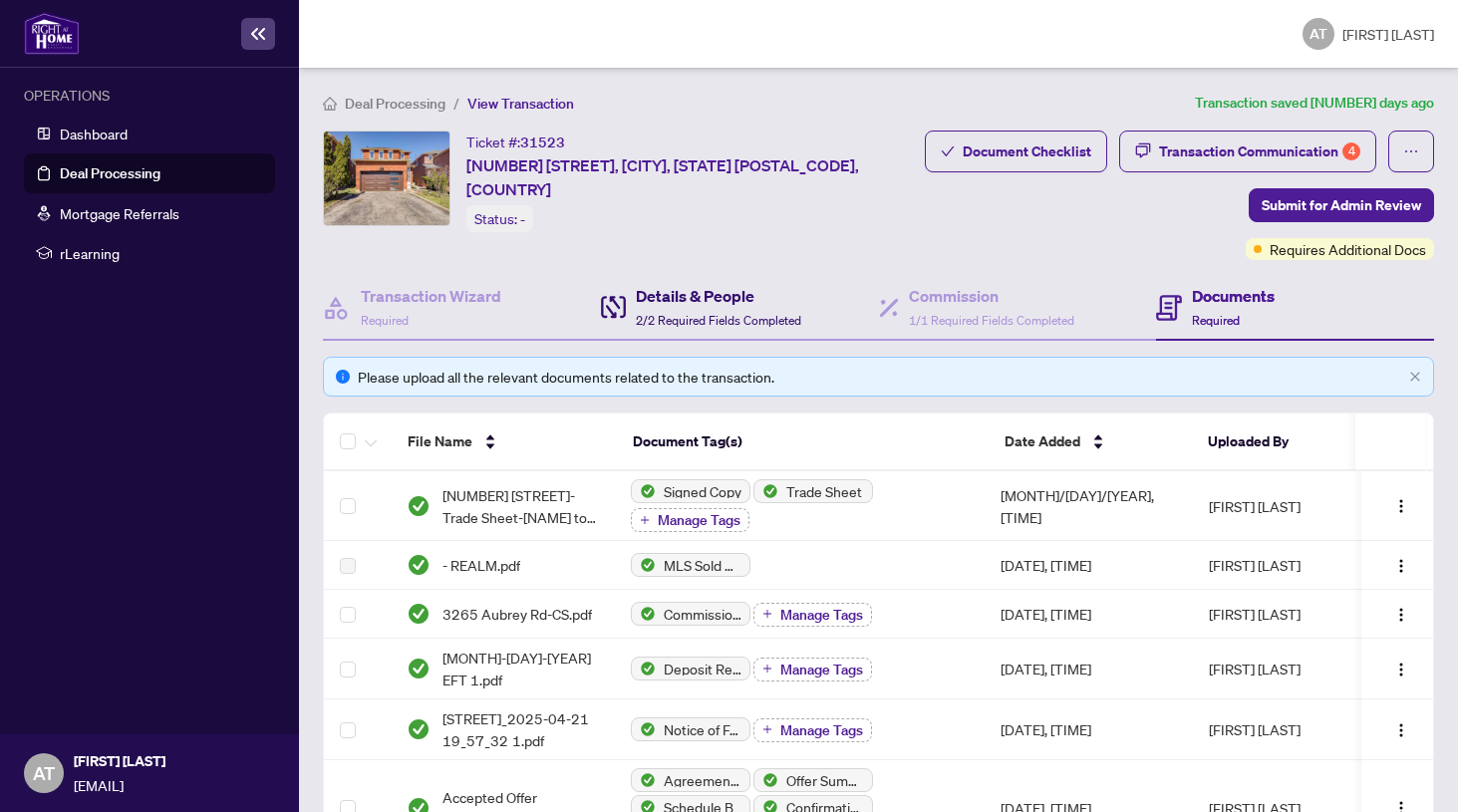 click on "Details & People" at bounding box center (719, 296) 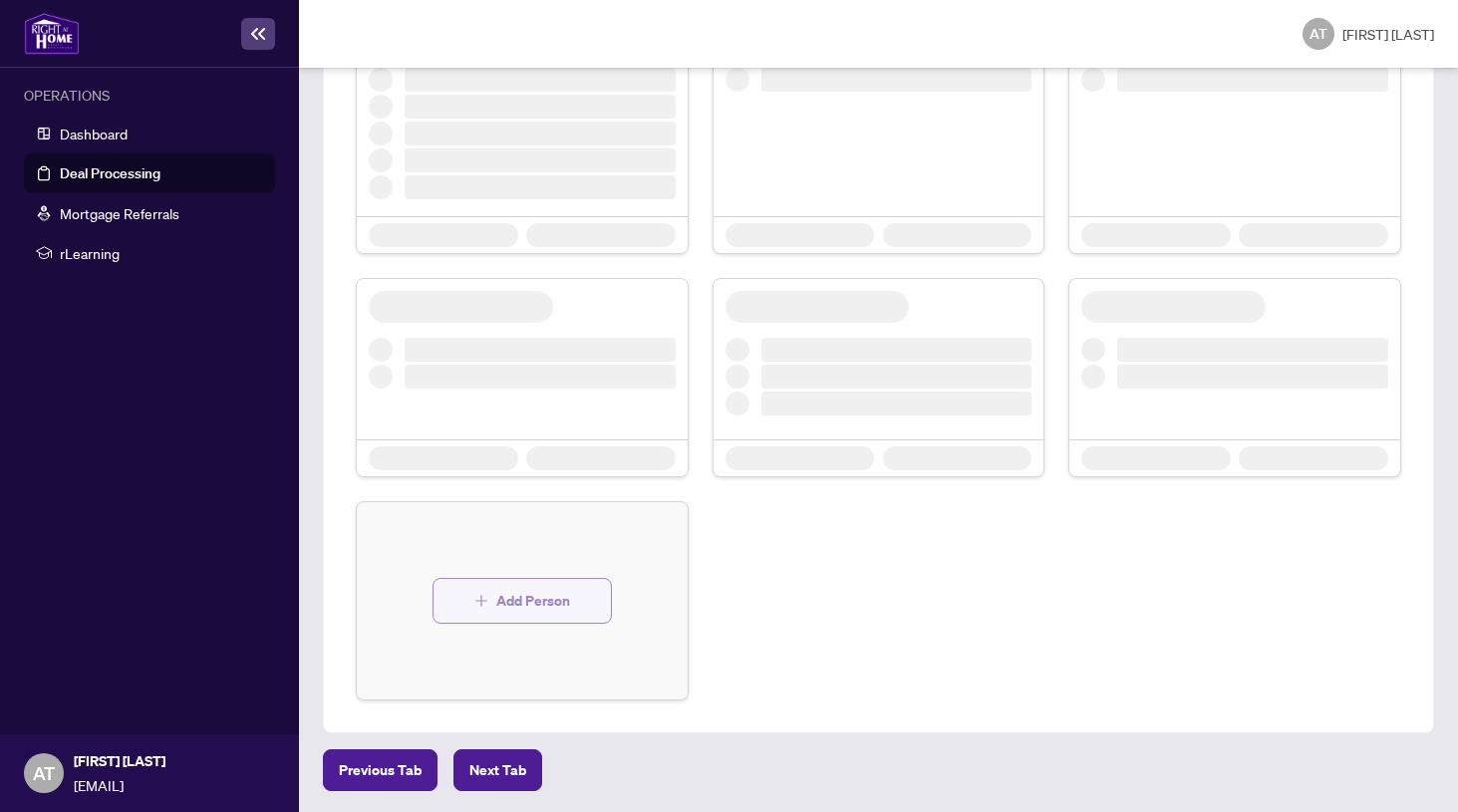 scroll, scrollTop: 1210, scrollLeft: 0, axis: vertical 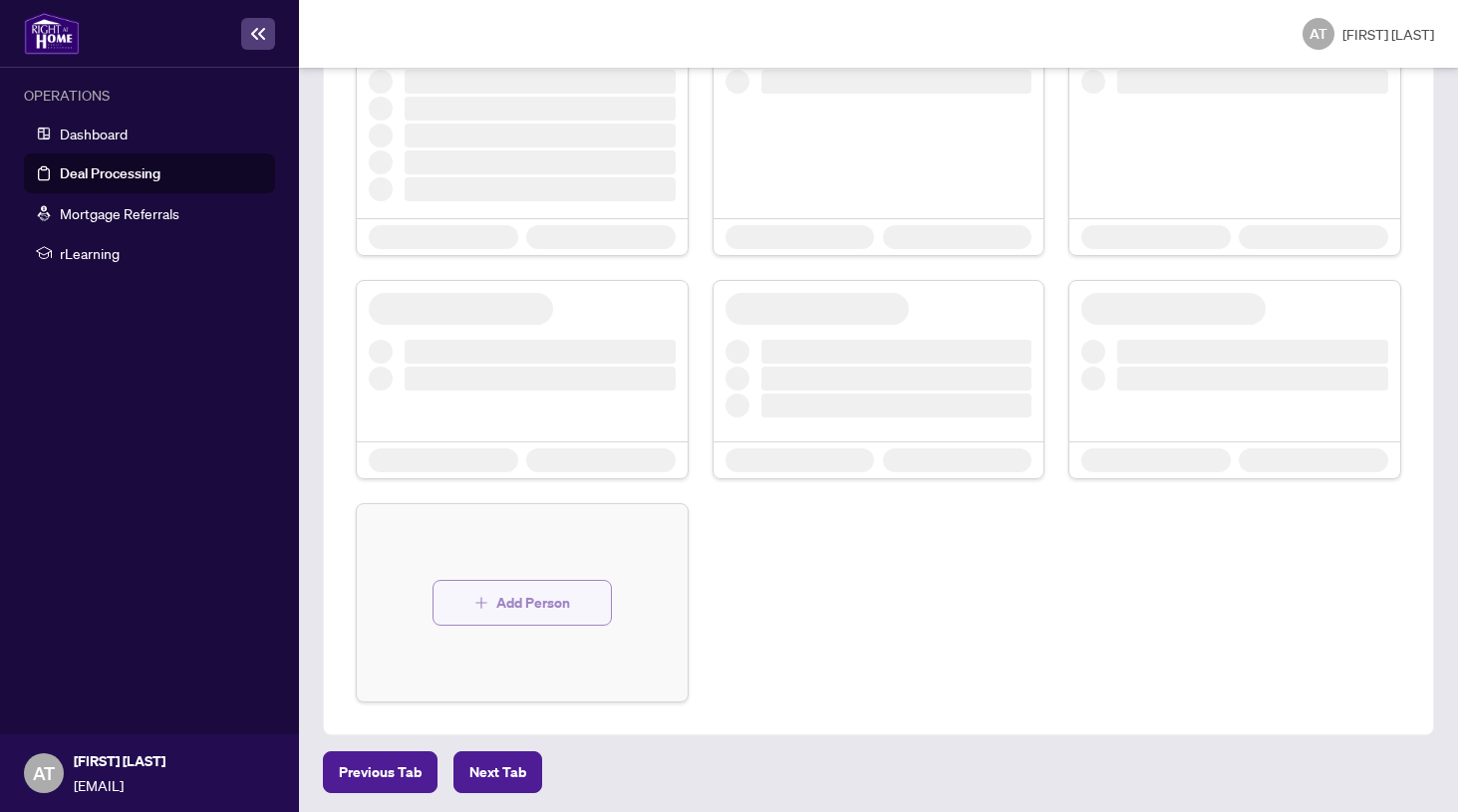 click on "Add Person" at bounding box center [533, 603] 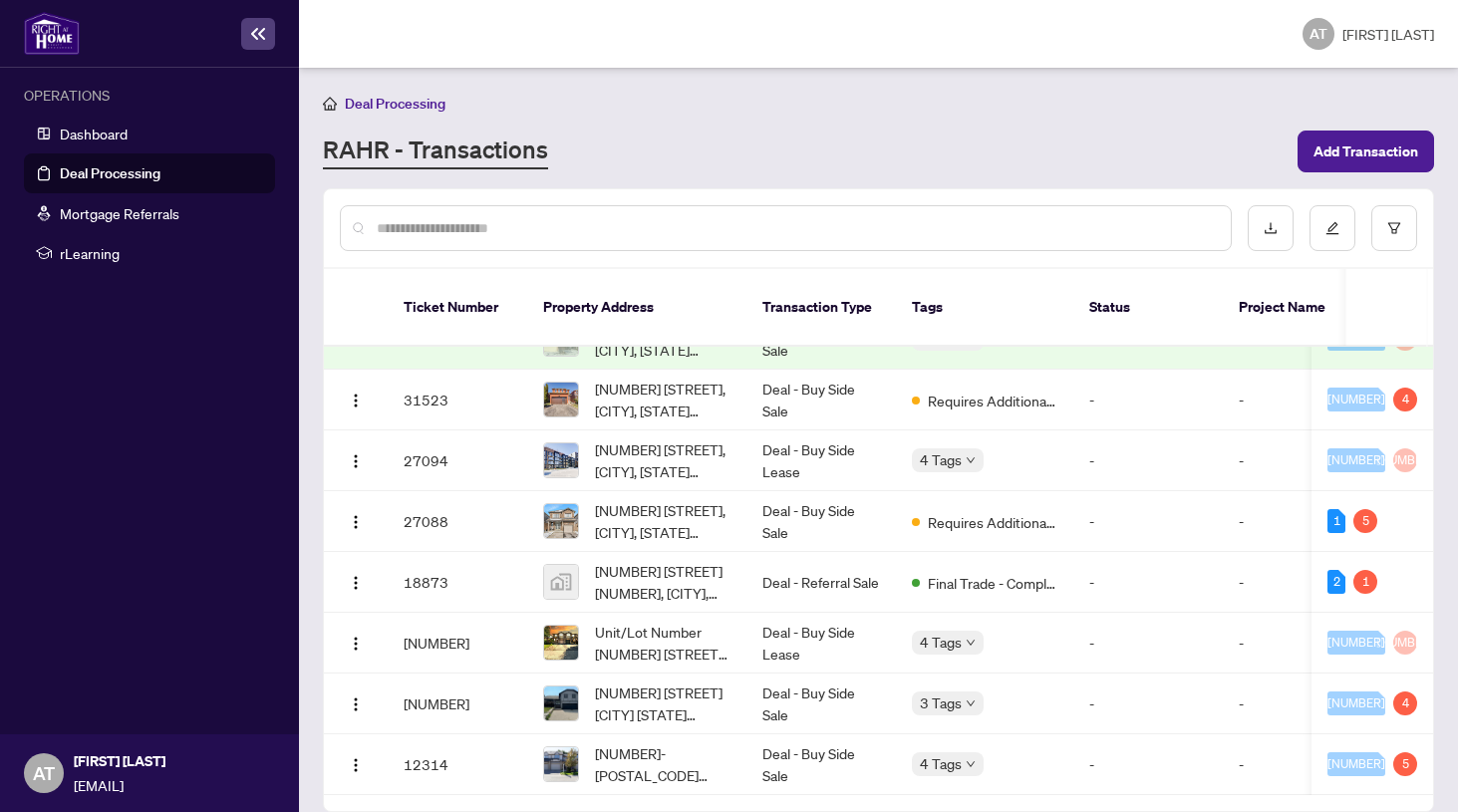 scroll, scrollTop: 739, scrollLeft: 0, axis: vertical 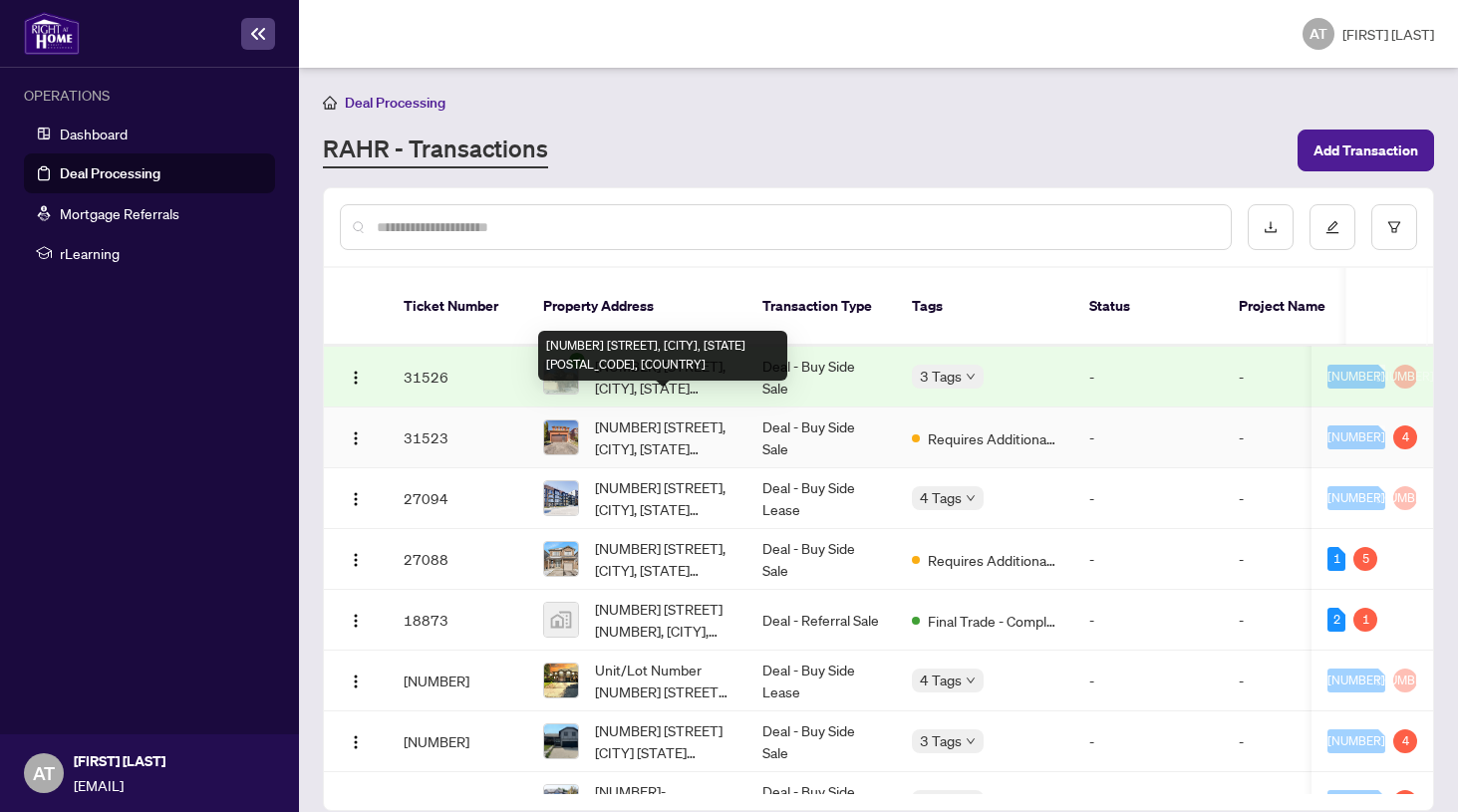 click on "[NUMBER] [STREET], [CITY], [STATE] [POSTAL_CODE], [COUNTRY]" at bounding box center (663, 437) 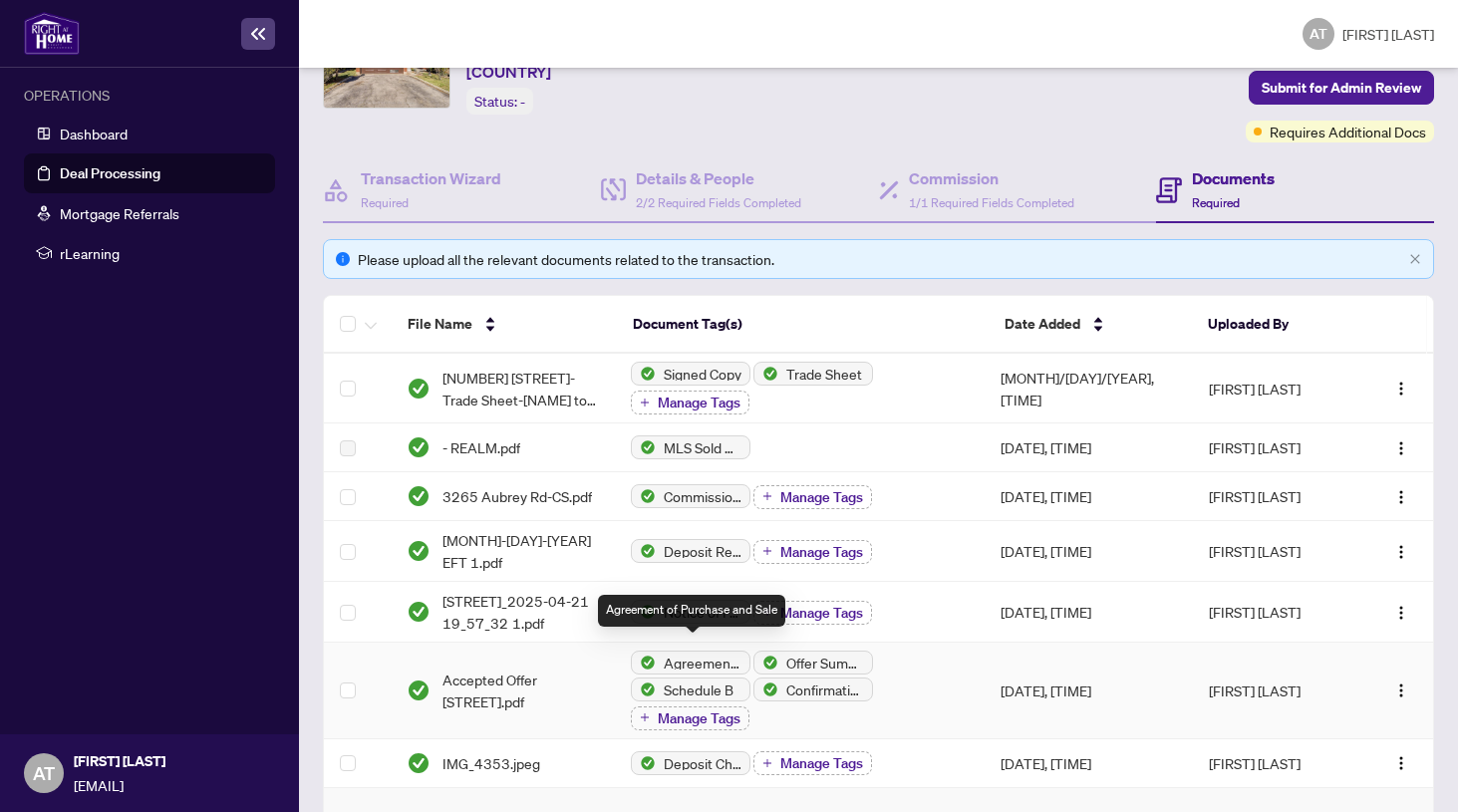 scroll, scrollTop: 119, scrollLeft: 0, axis: vertical 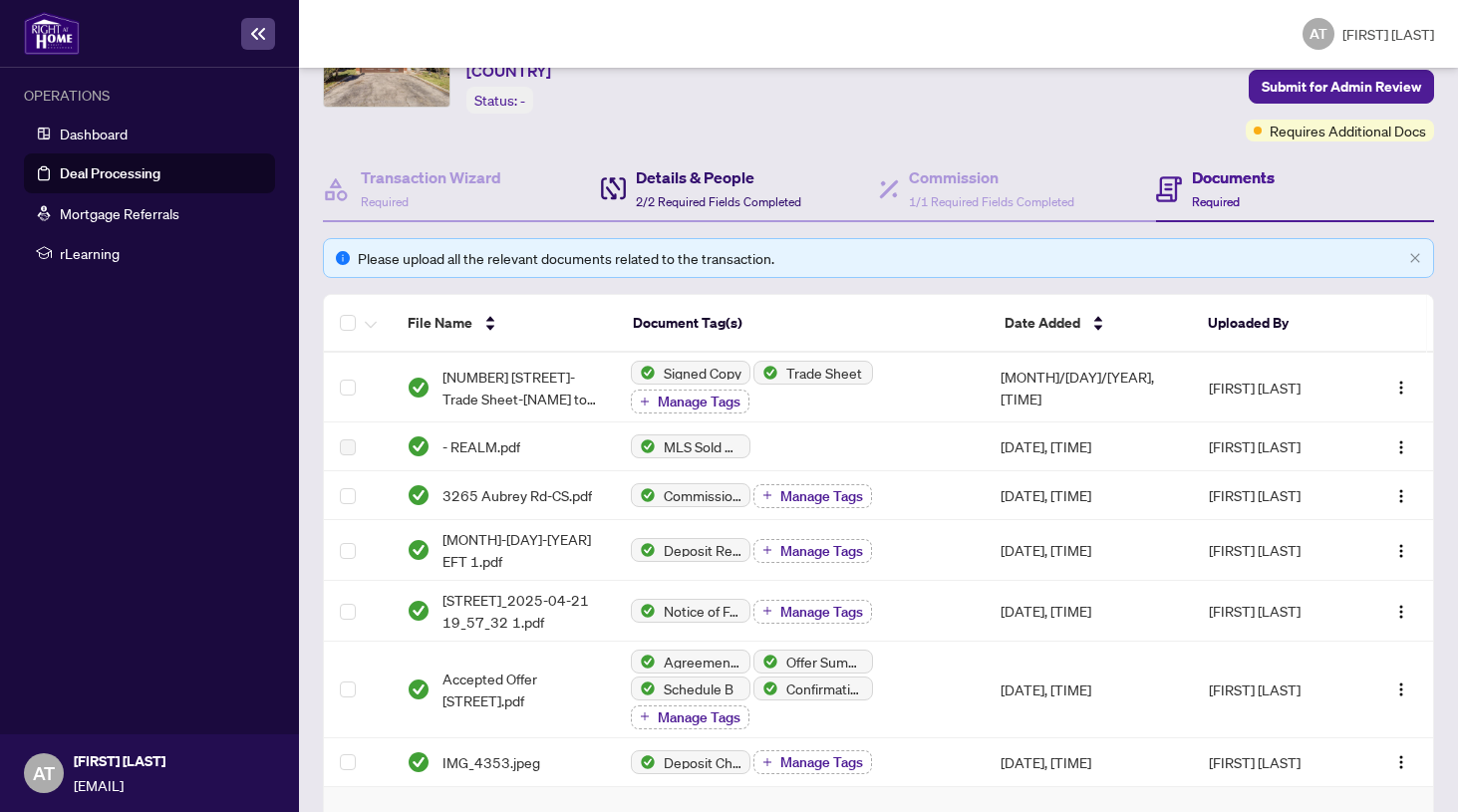 click on "Details & People" at bounding box center [719, 177] 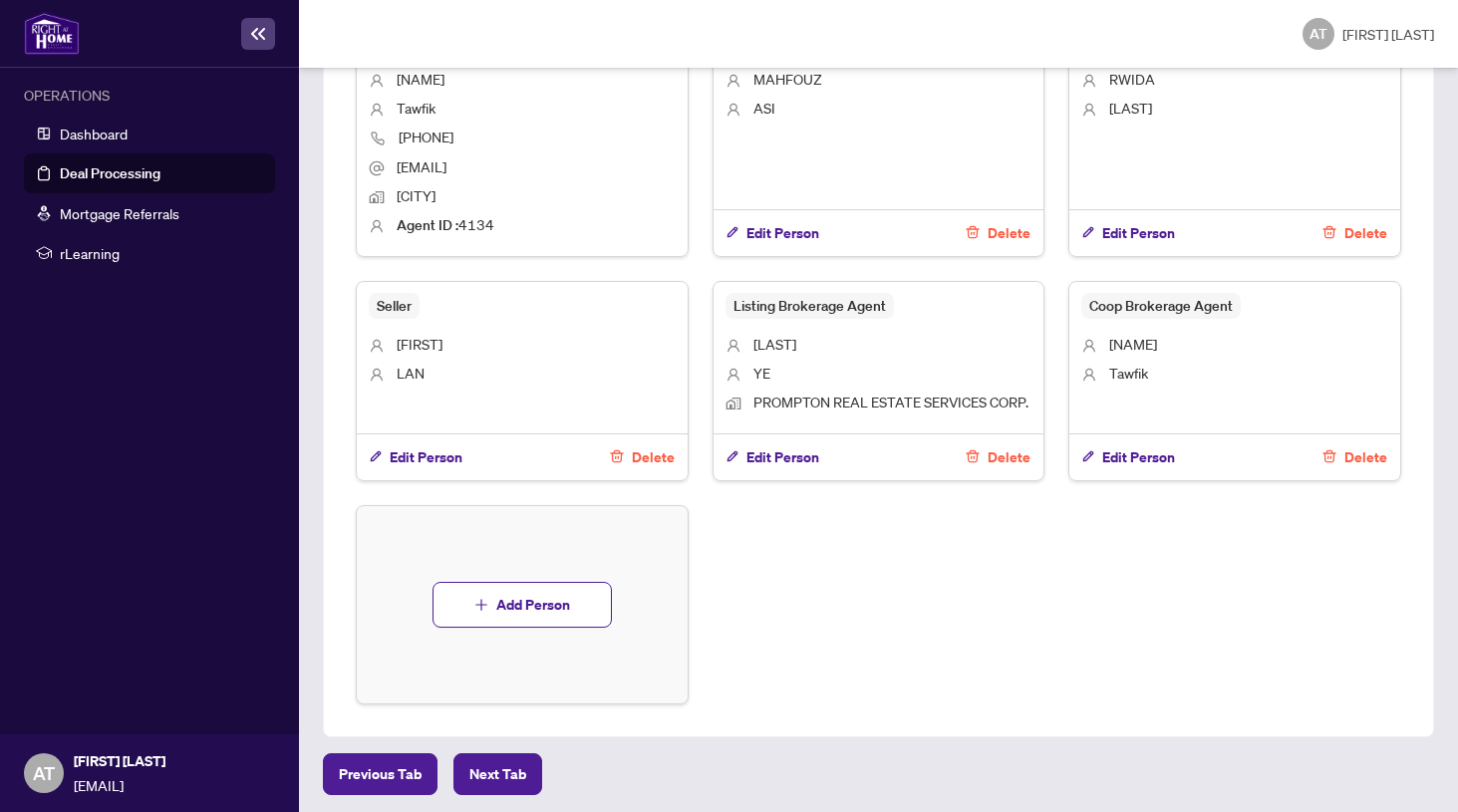 scroll, scrollTop: 1177, scrollLeft: 0, axis: vertical 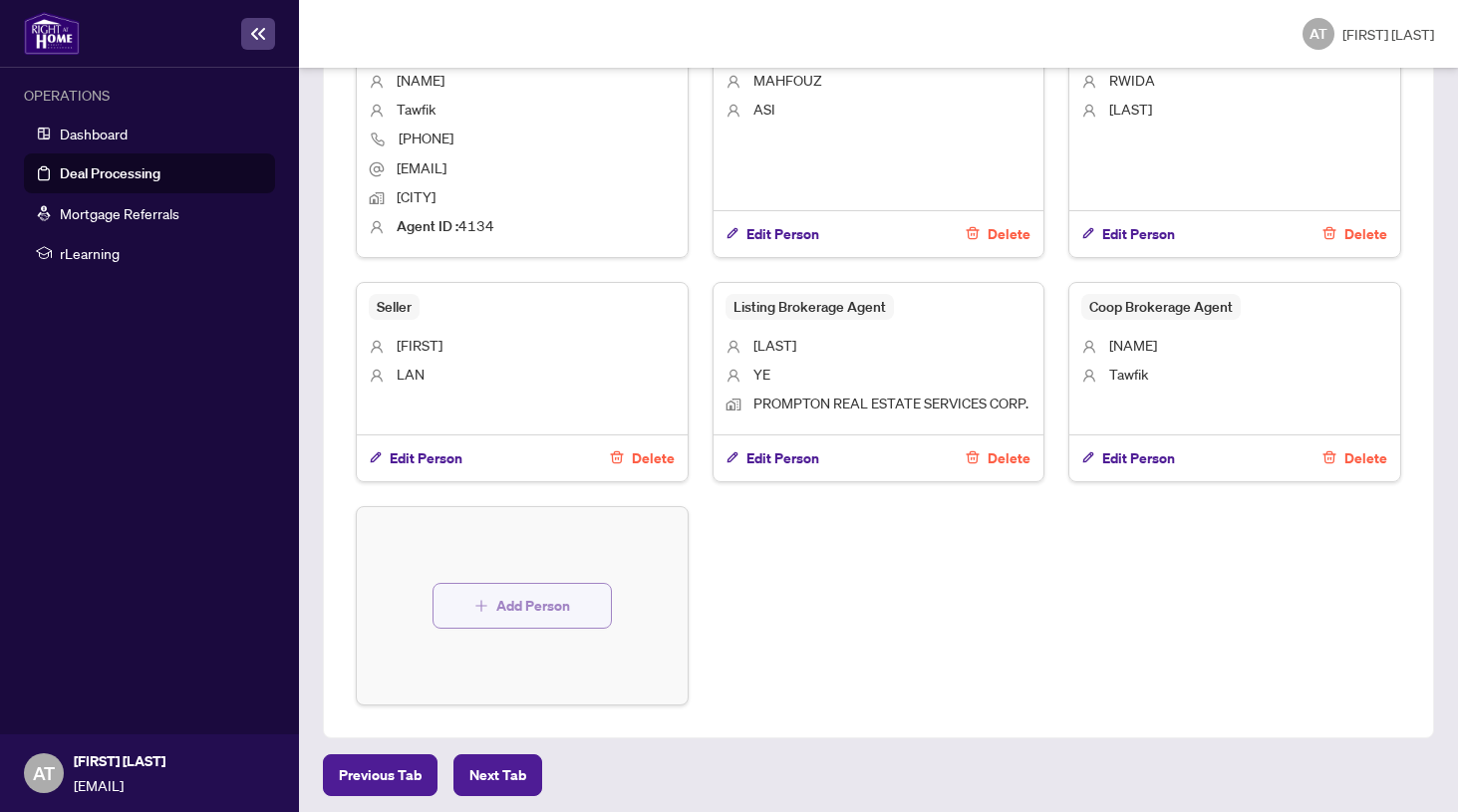 click on "Add Person" at bounding box center [522, 606] 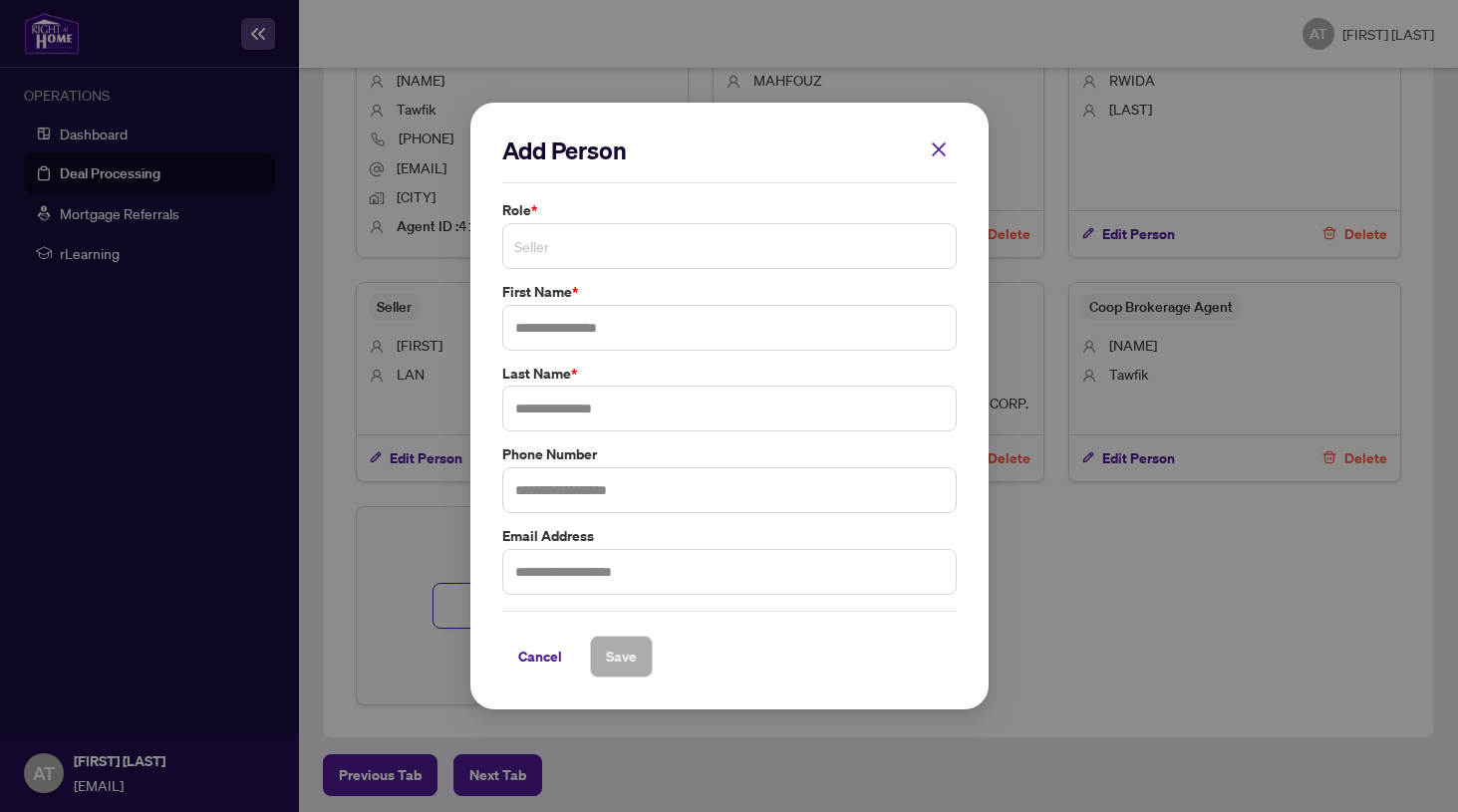 click on "Seller" at bounding box center (729, 246) 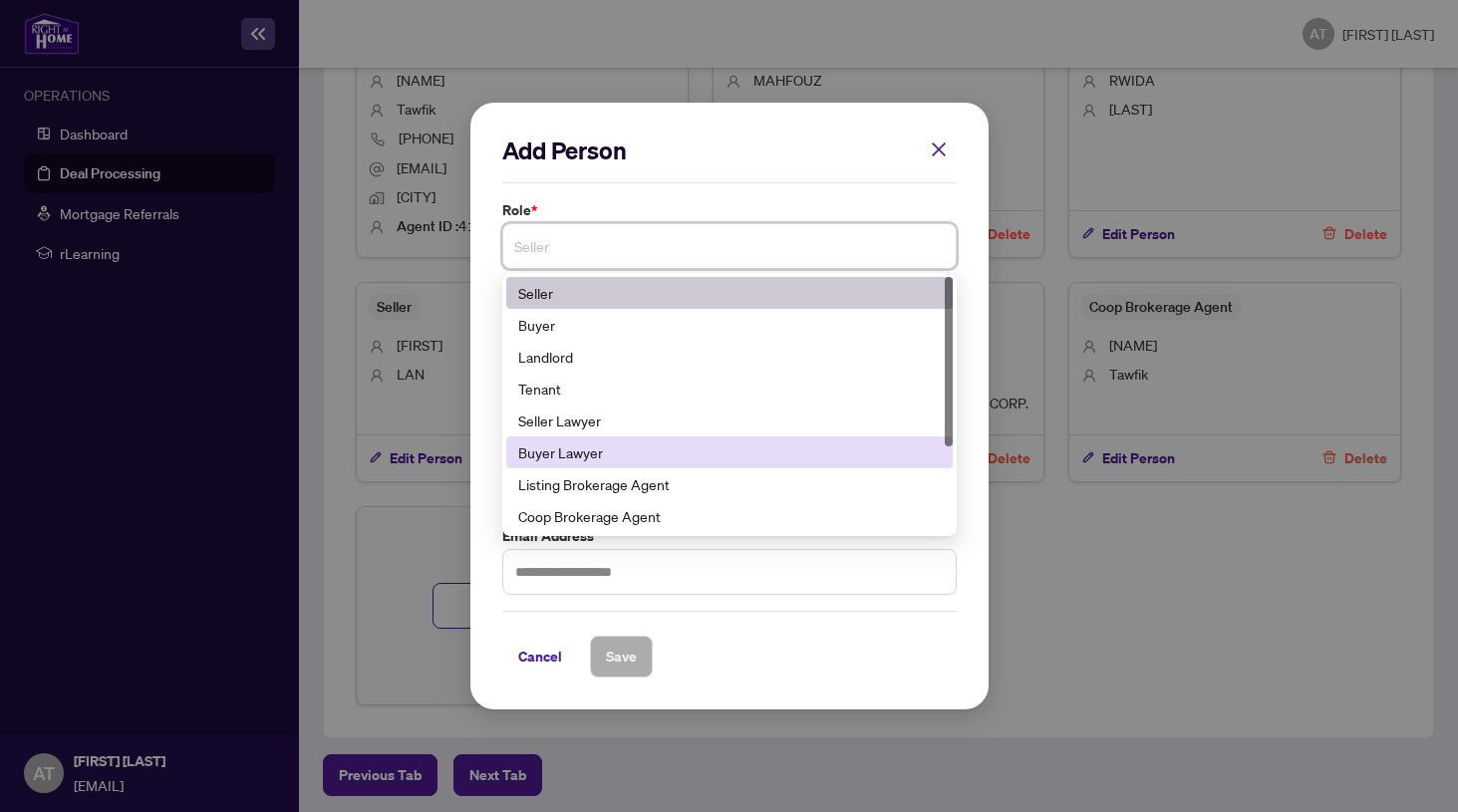 click on "Buyer Lawyer" at bounding box center [729, 452] 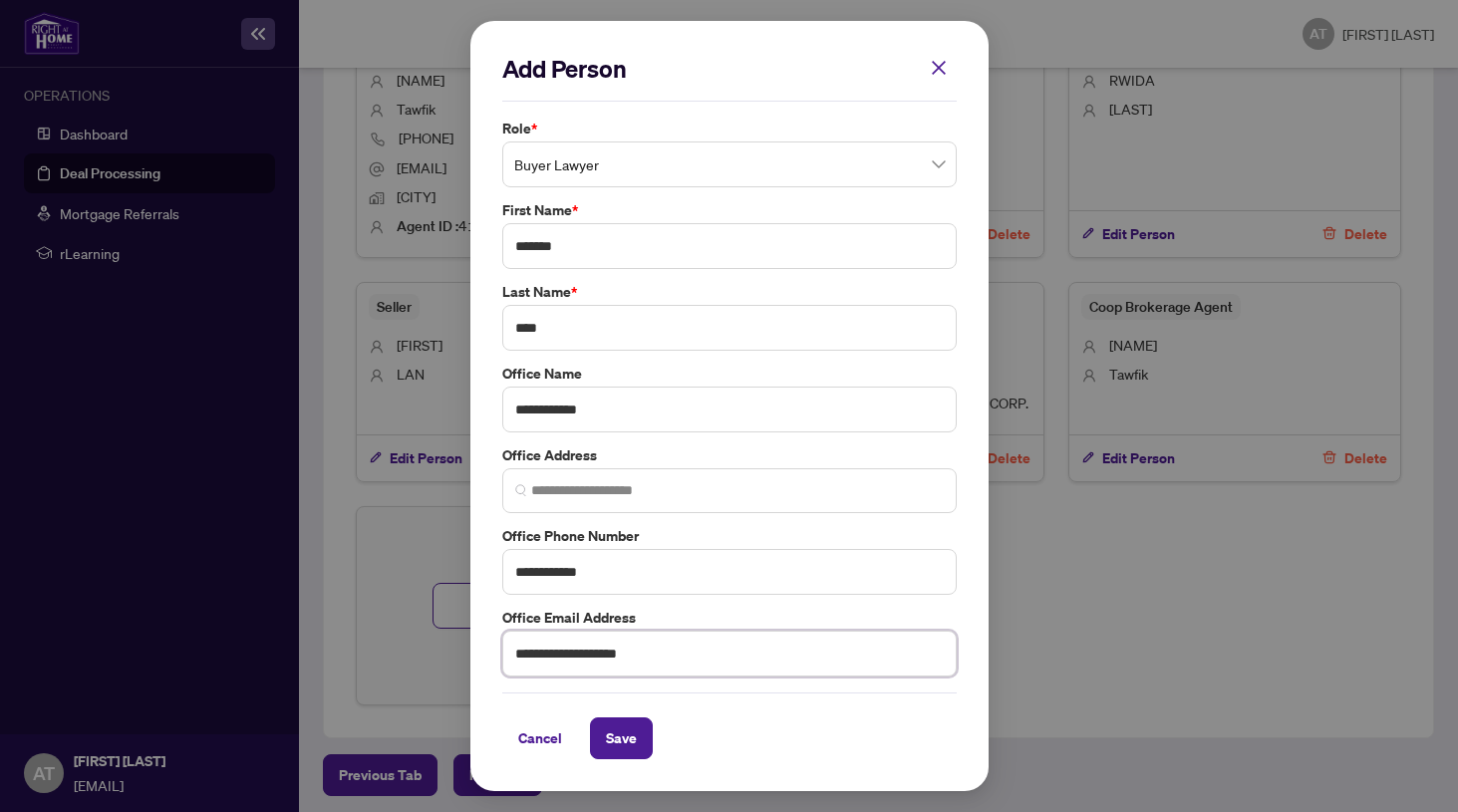 click on "**********" at bounding box center (729, 654) 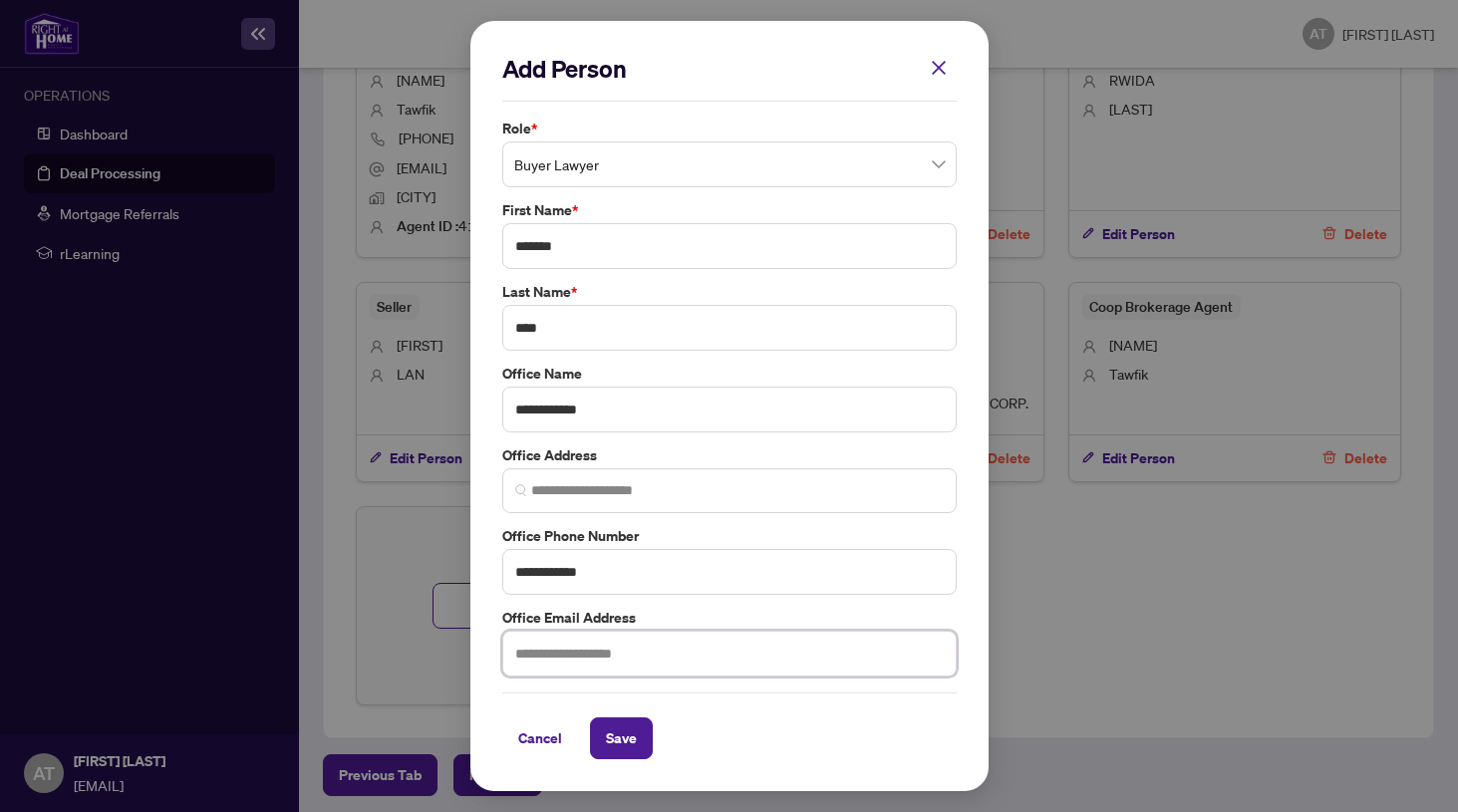 type 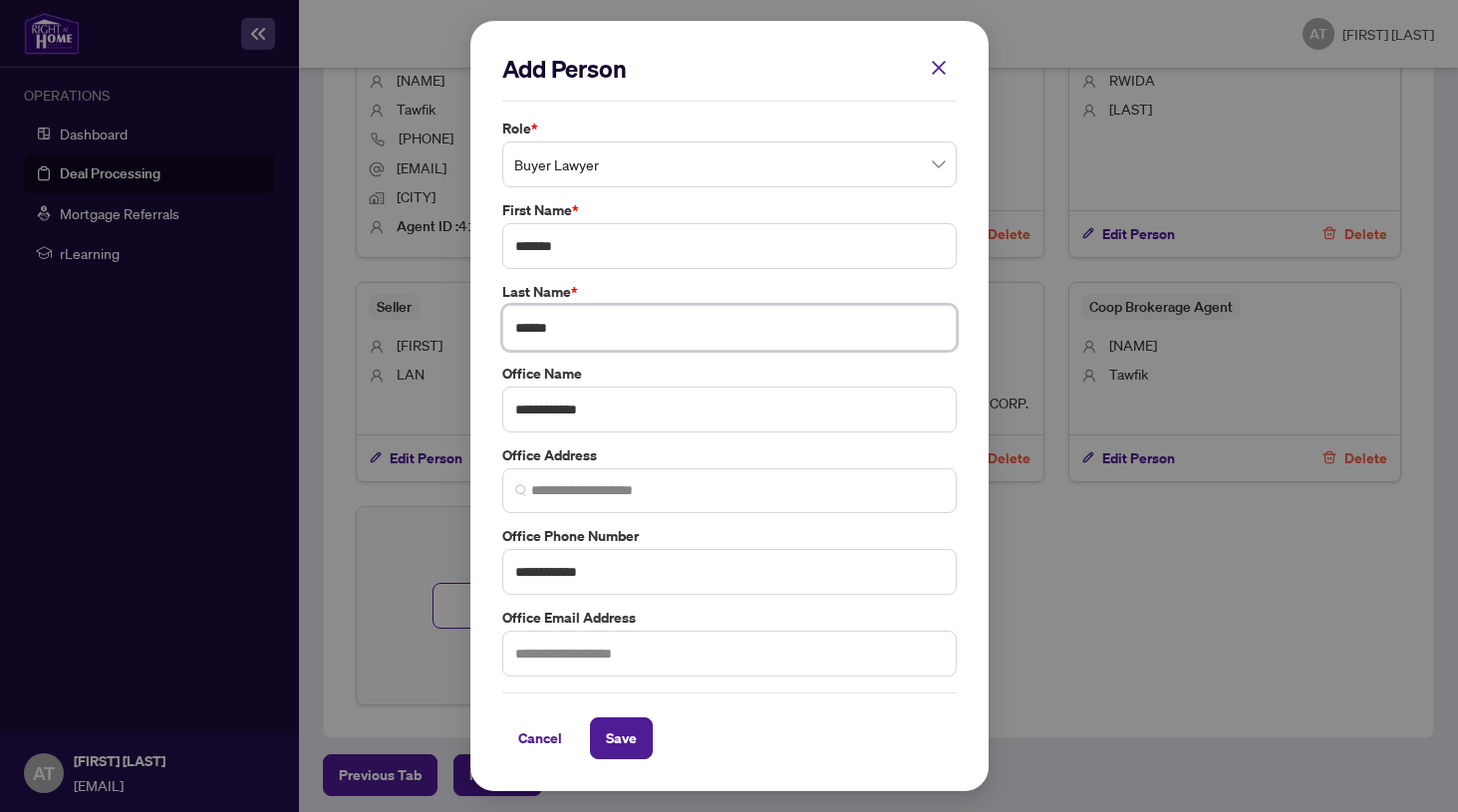 type on "******" 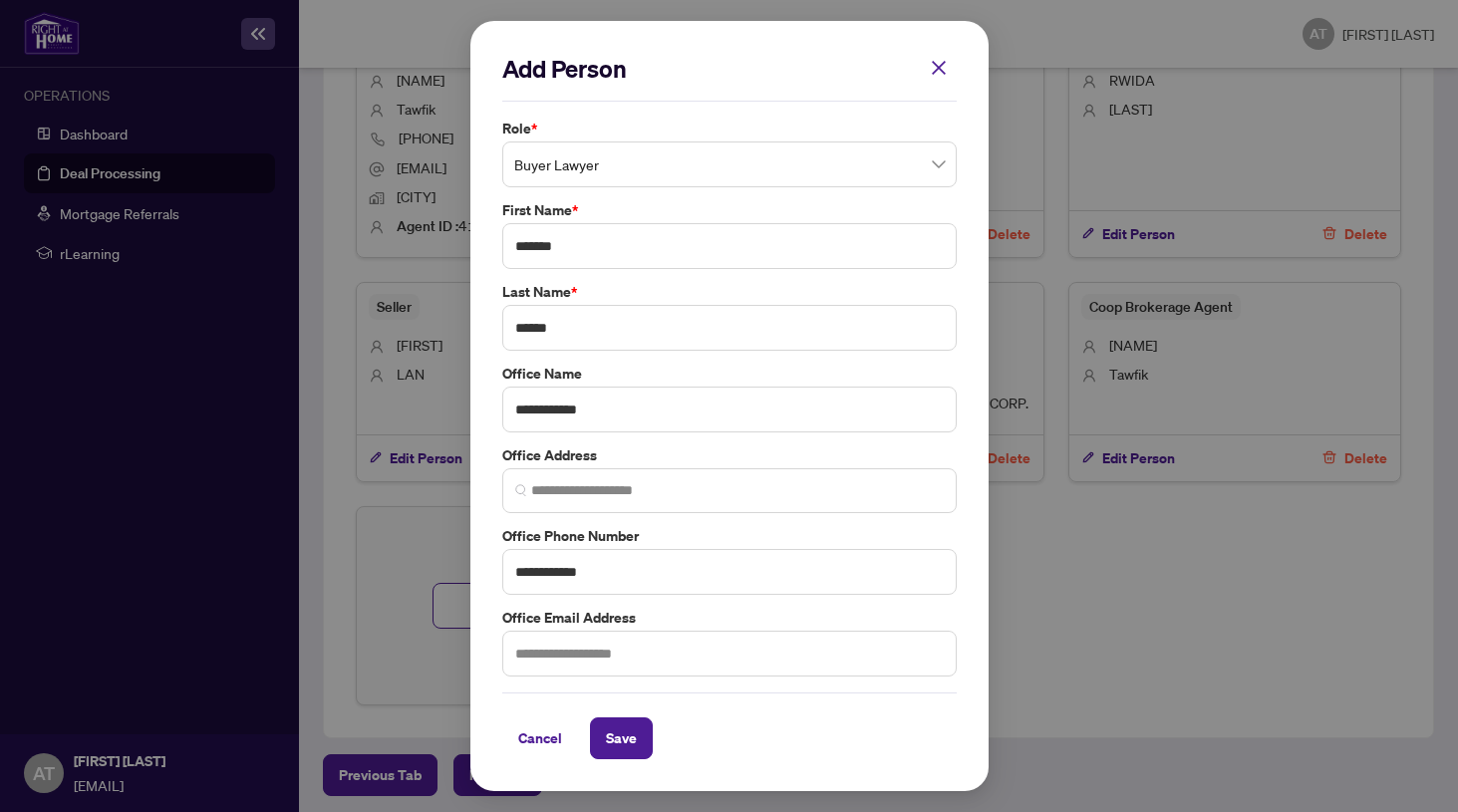 click on "Office Name" at bounding box center [729, 129] 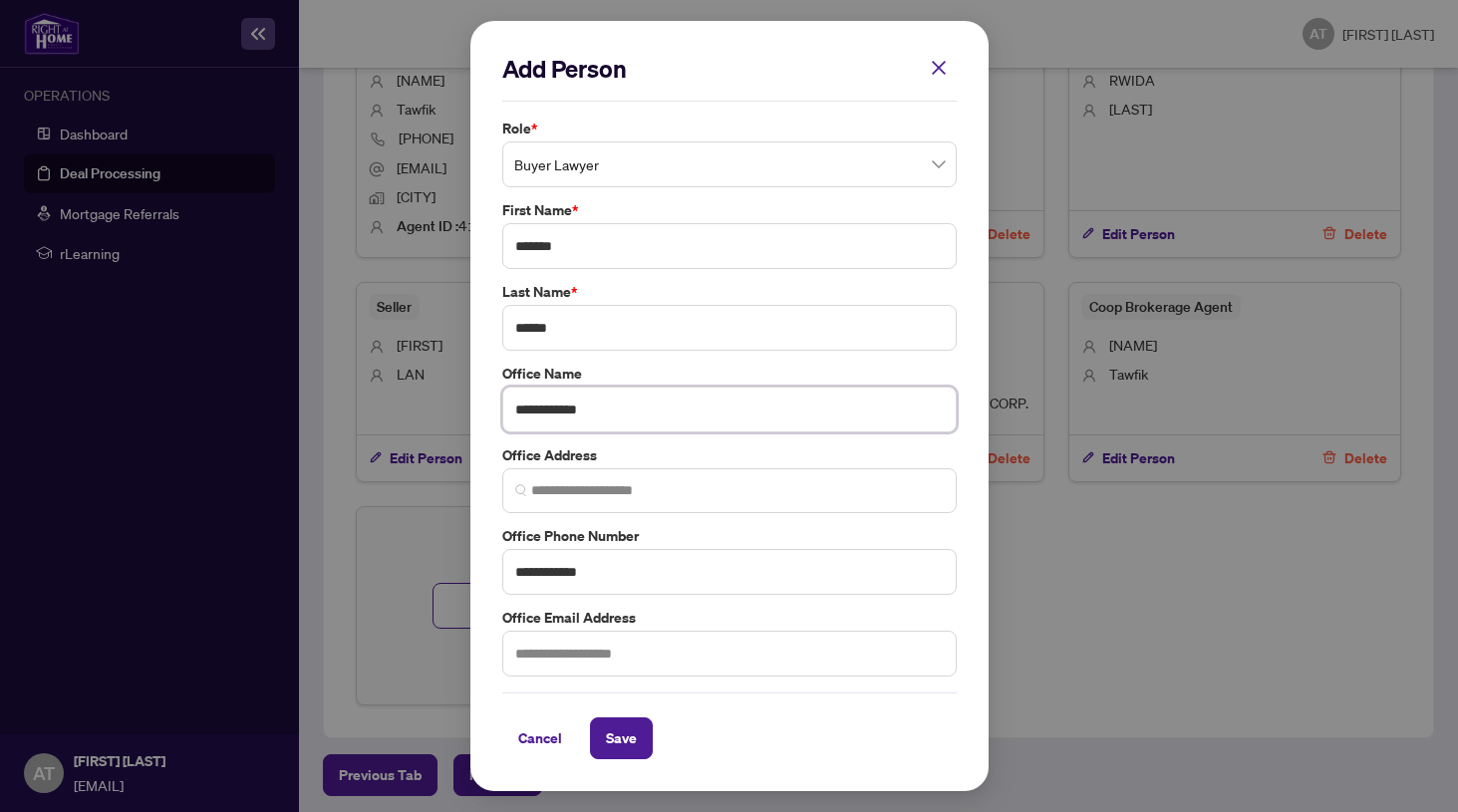 click on "**********" at bounding box center [729, 409] 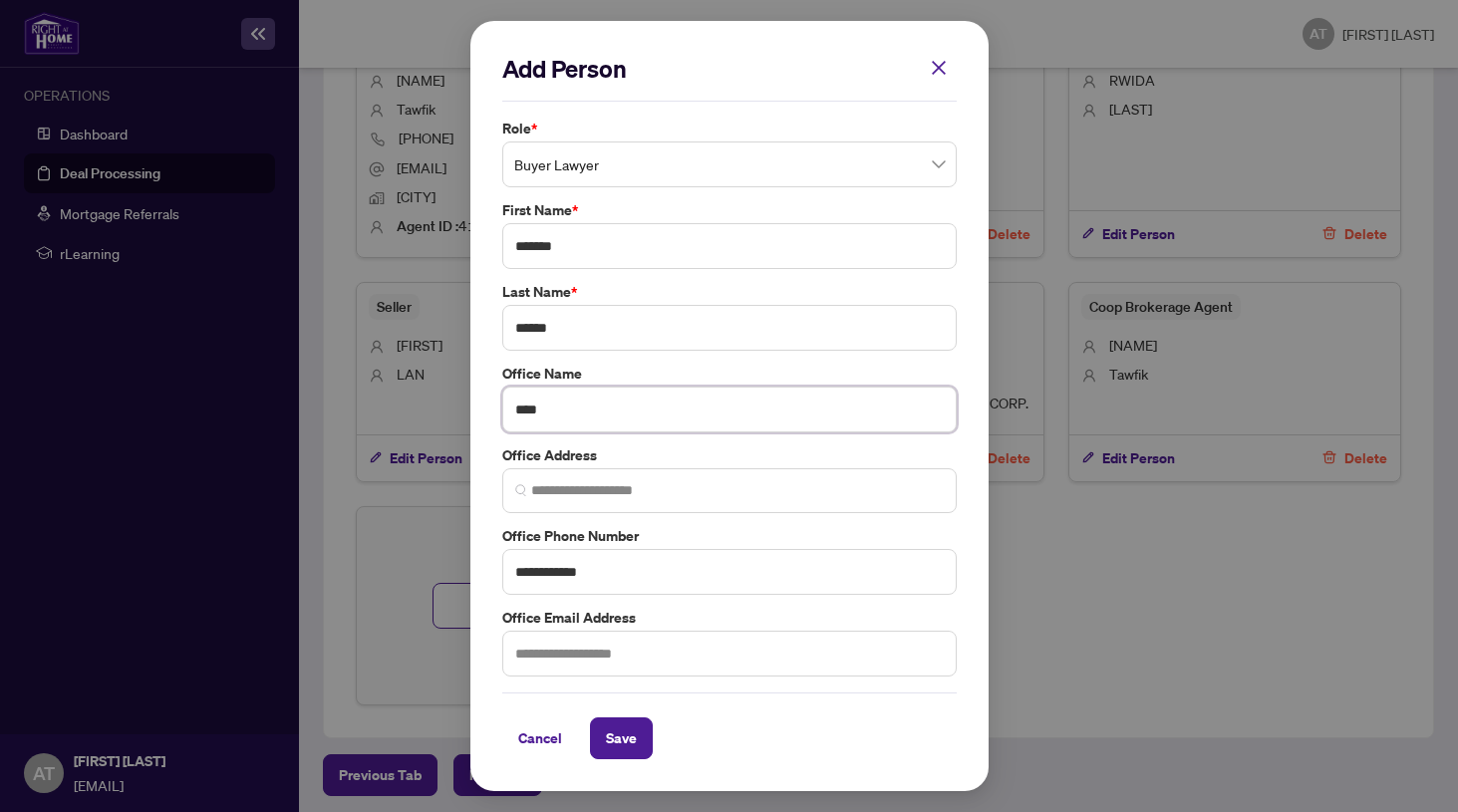 click on "****" at bounding box center (729, 409) 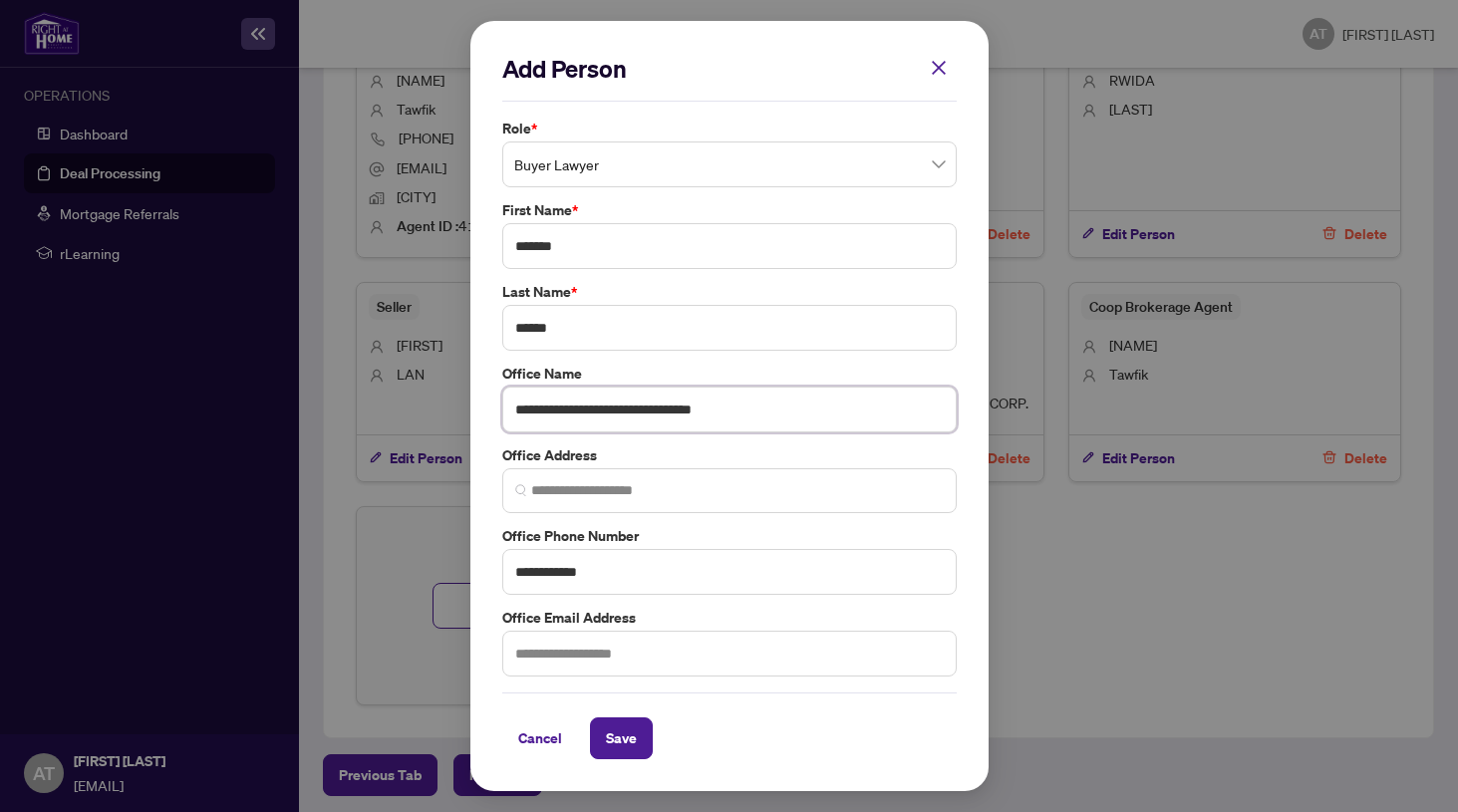 type on "**********" 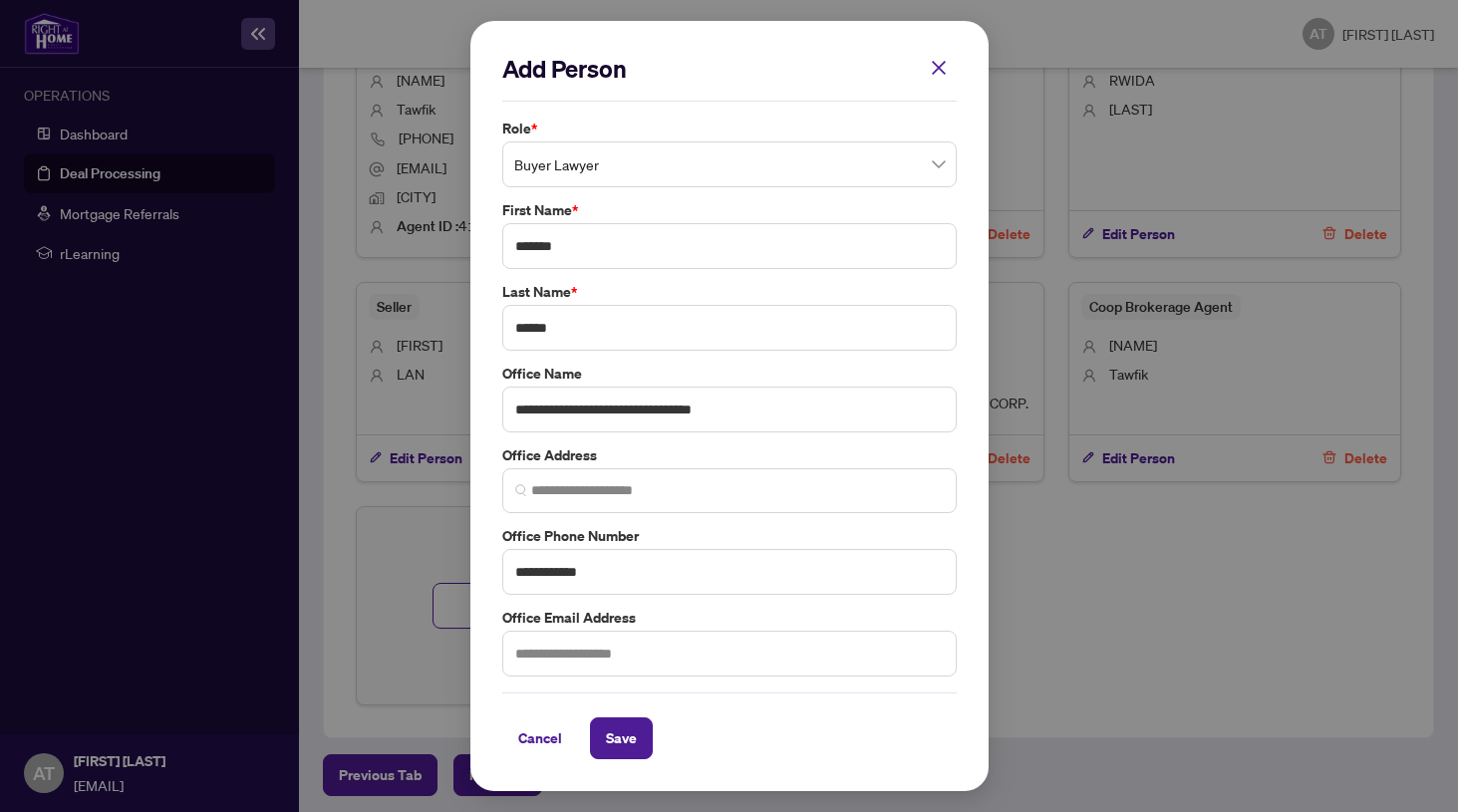 click on "**********" at bounding box center [729, 406] 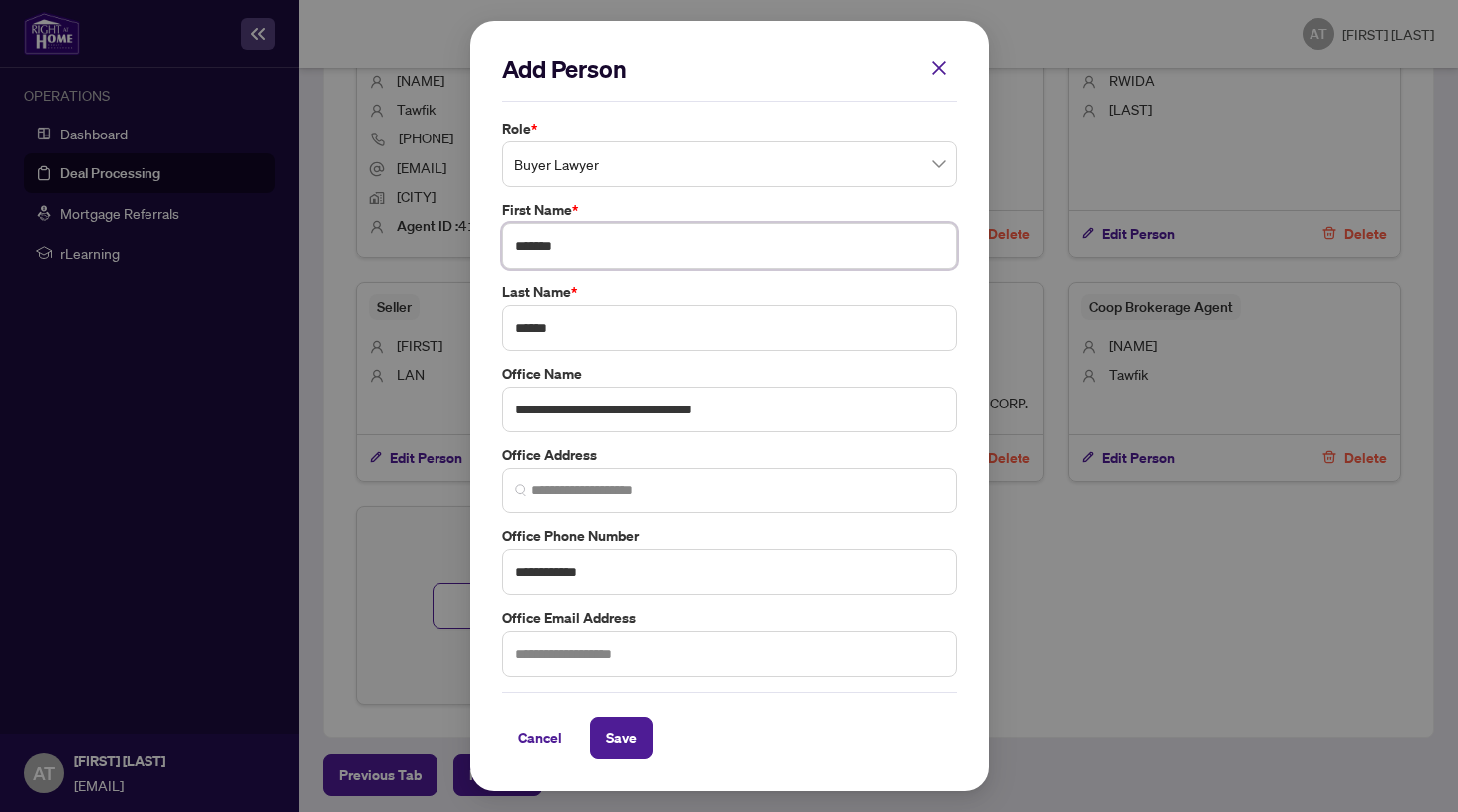 click on "*******" at bounding box center [729, 246] 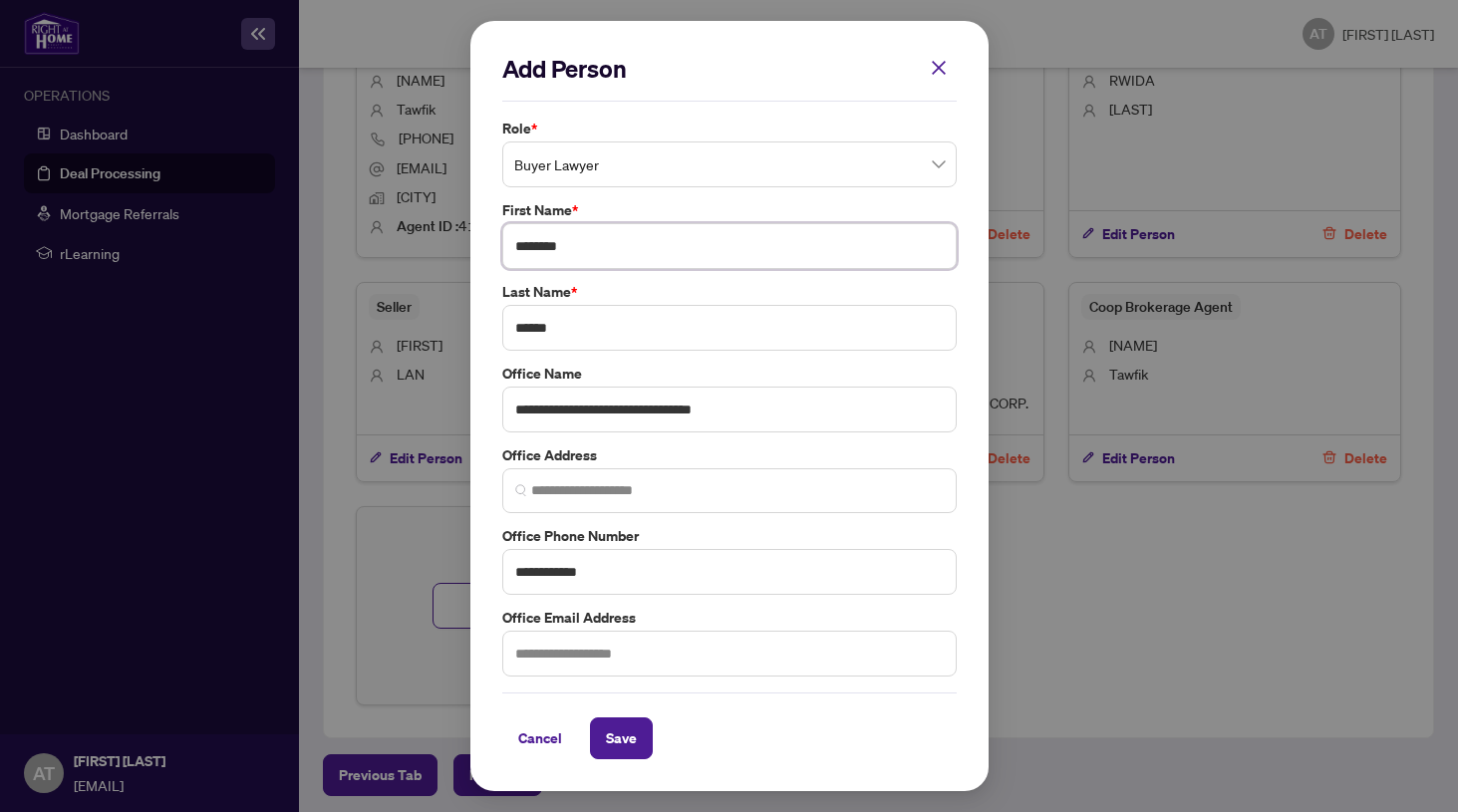 type on "*******" 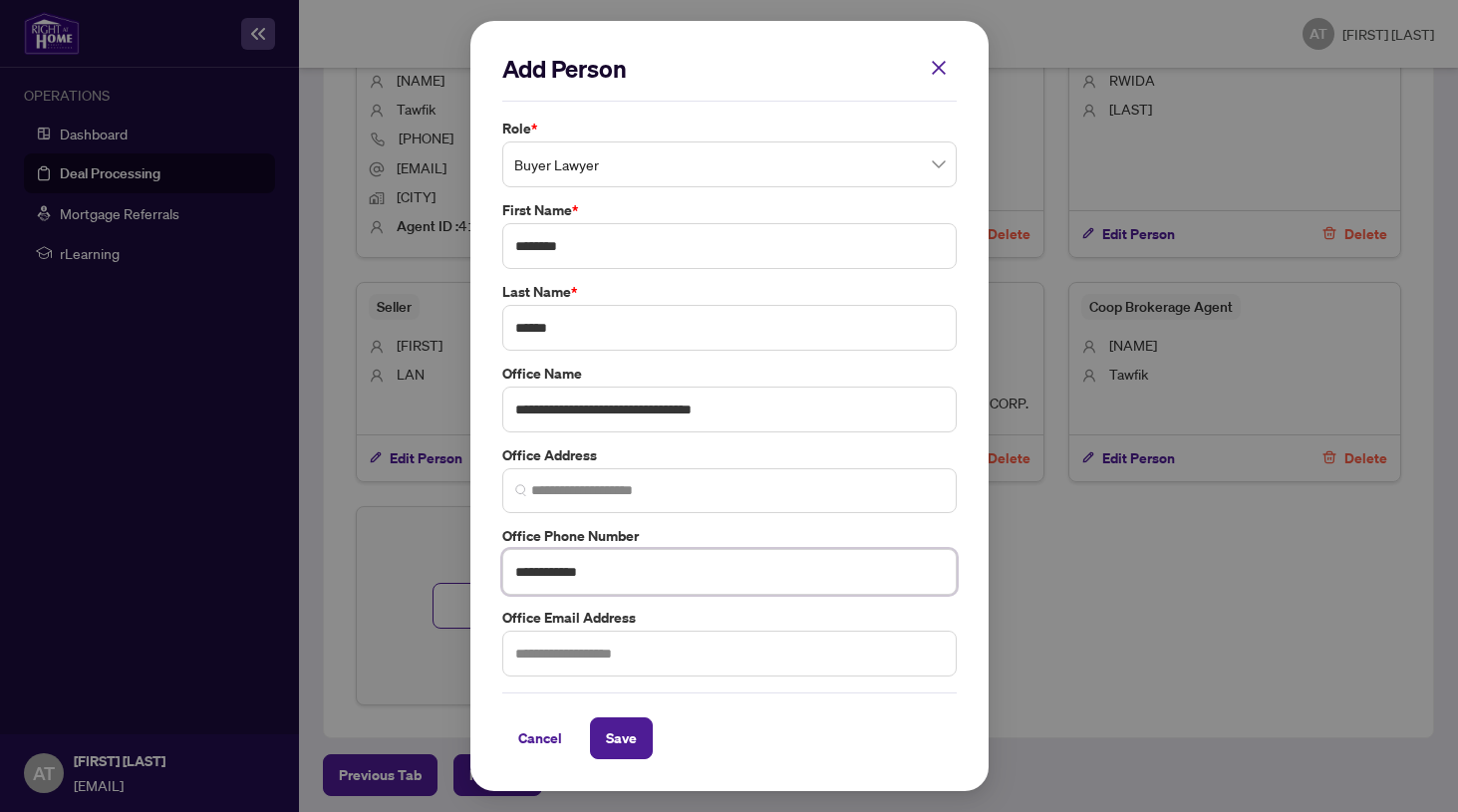 click on "**********" at bounding box center (729, 572) 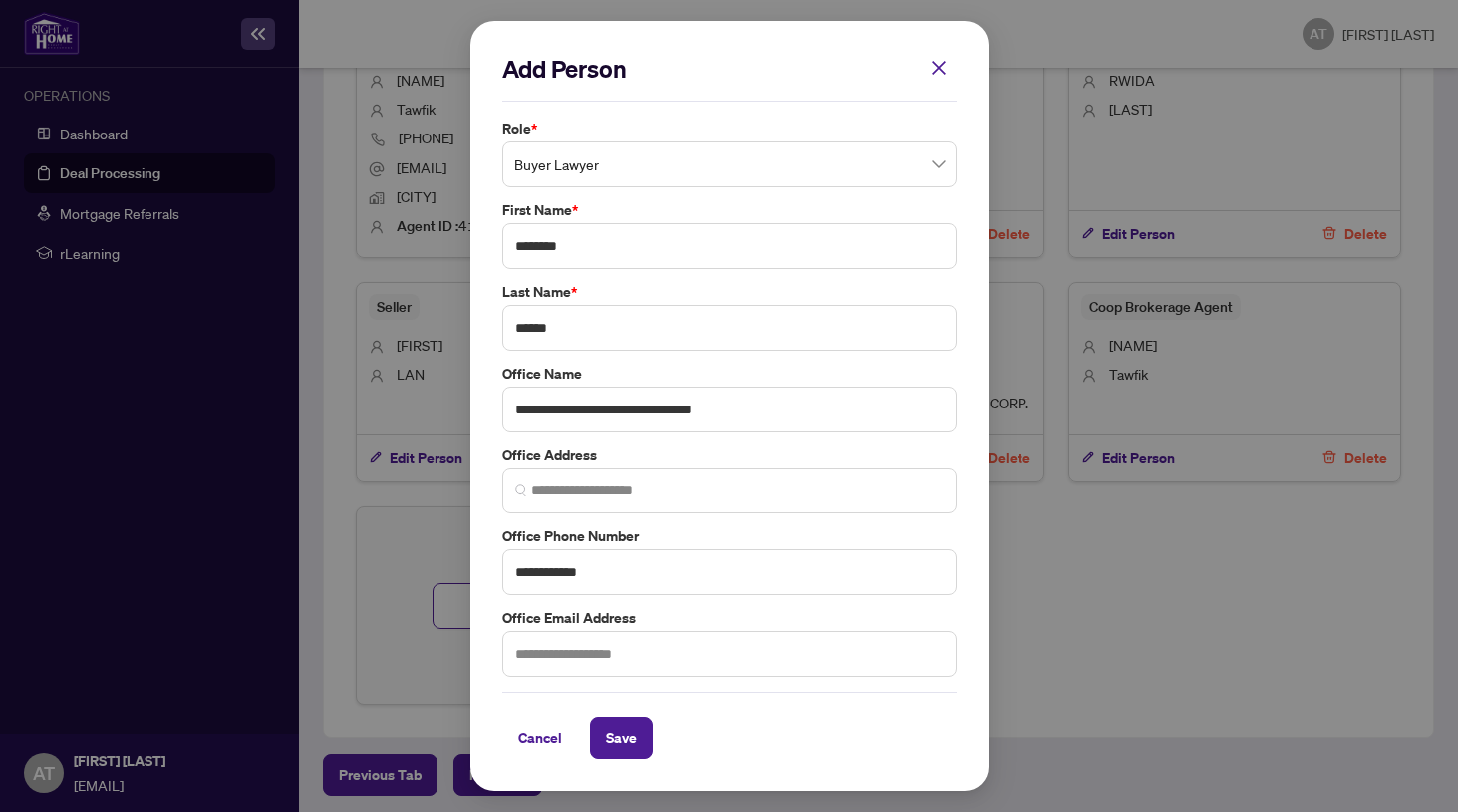 click on "**********" at bounding box center [729, 406] 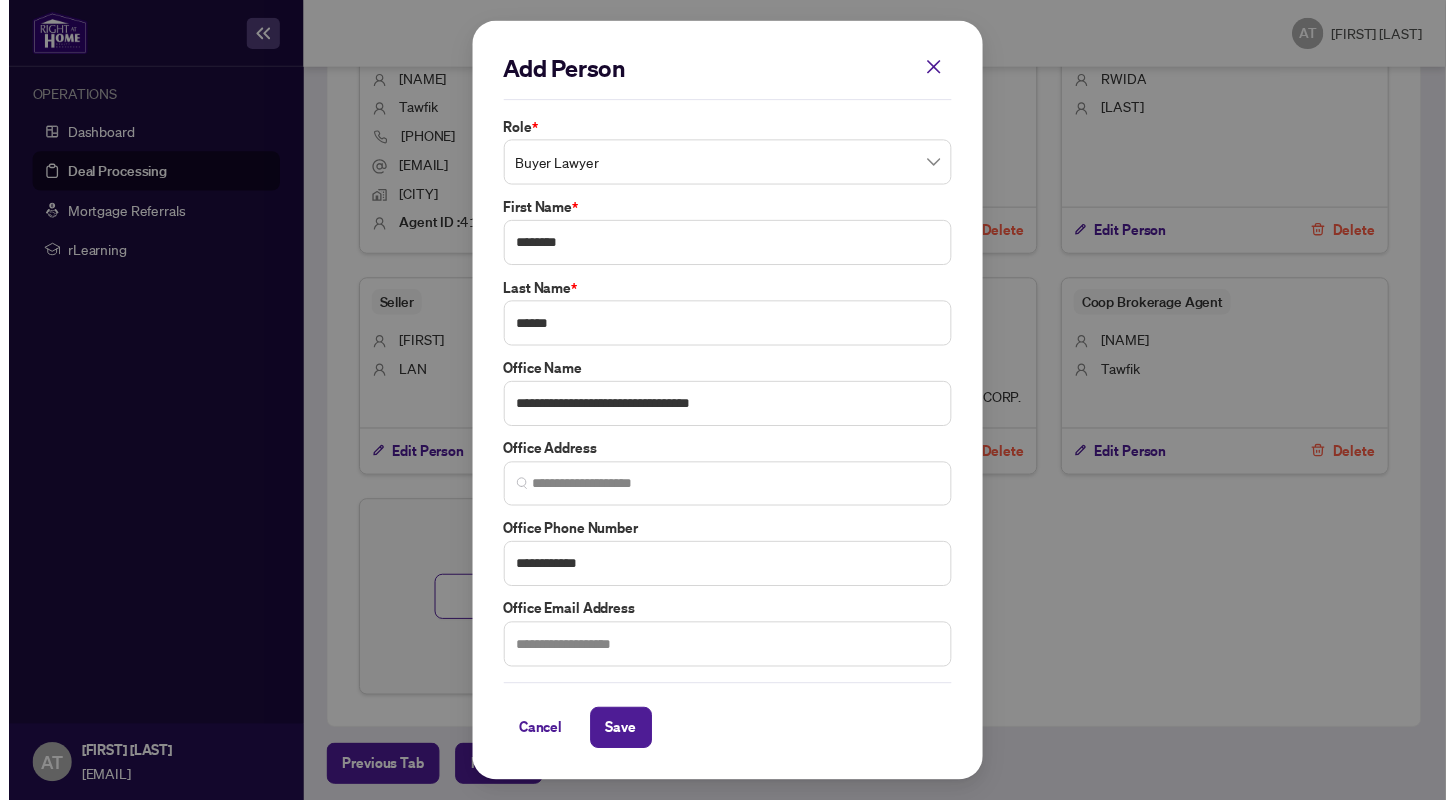 scroll, scrollTop: 0, scrollLeft: 0, axis: both 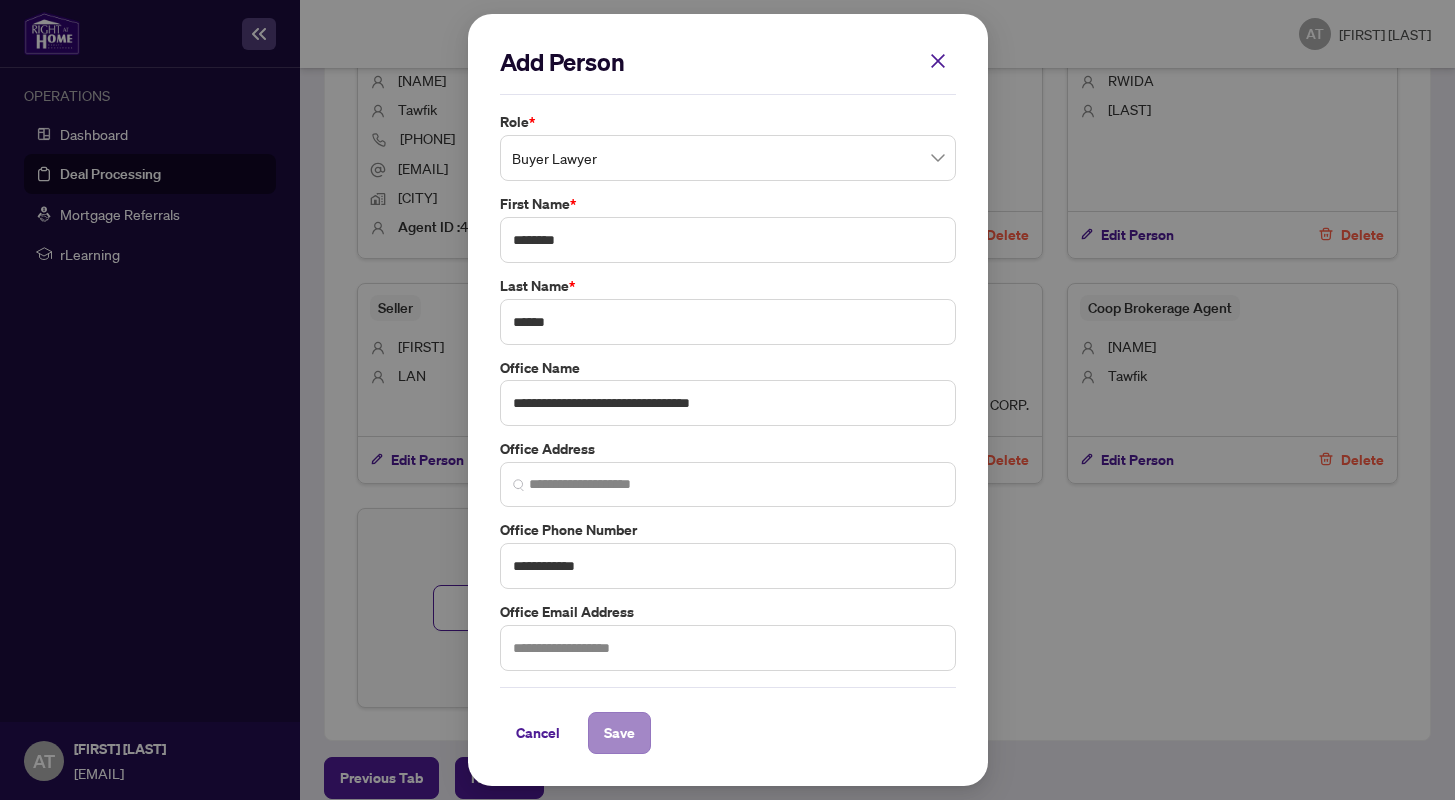 click on "Save" at bounding box center [619, 733] 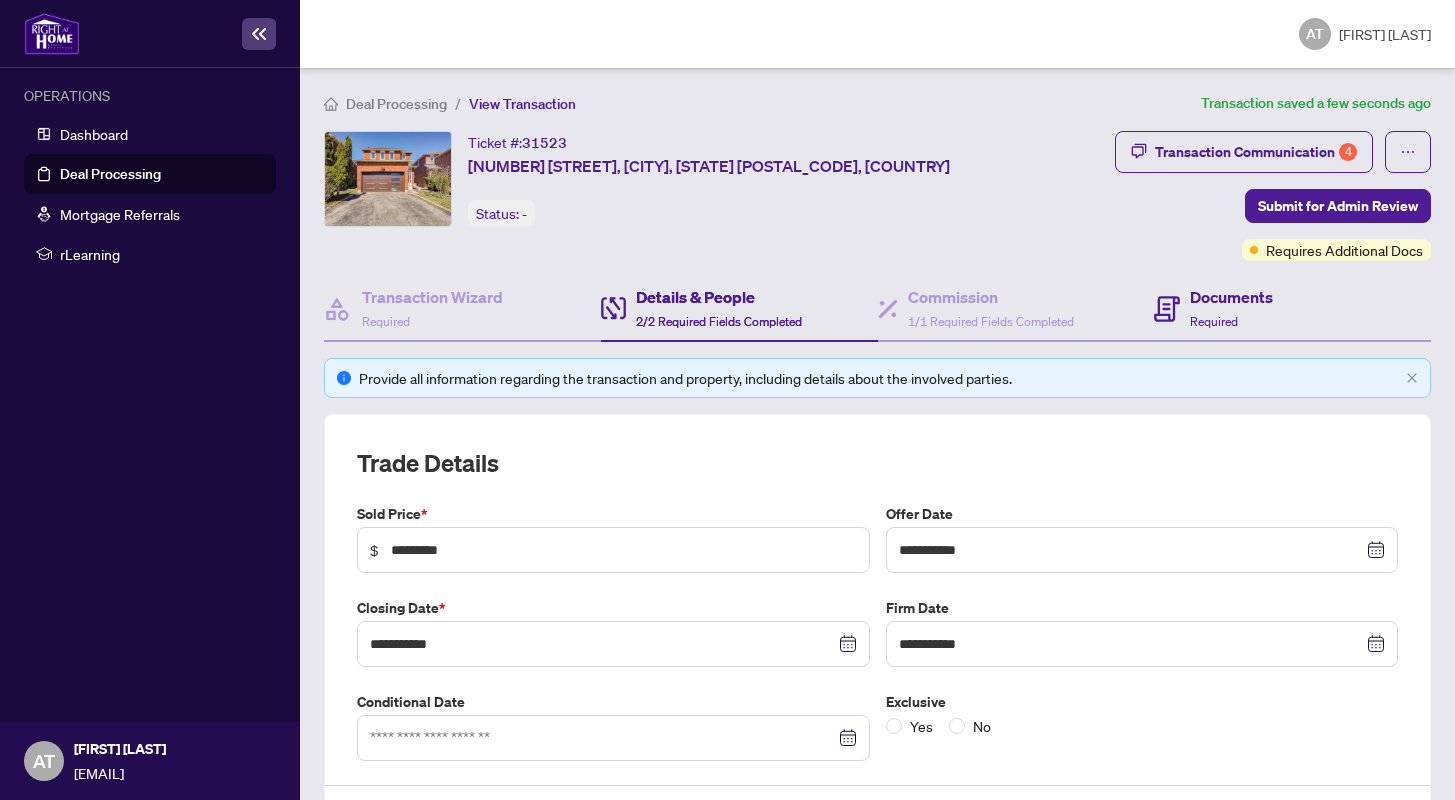 scroll, scrollTop: 0, scrollLeft: 0, axis: both 